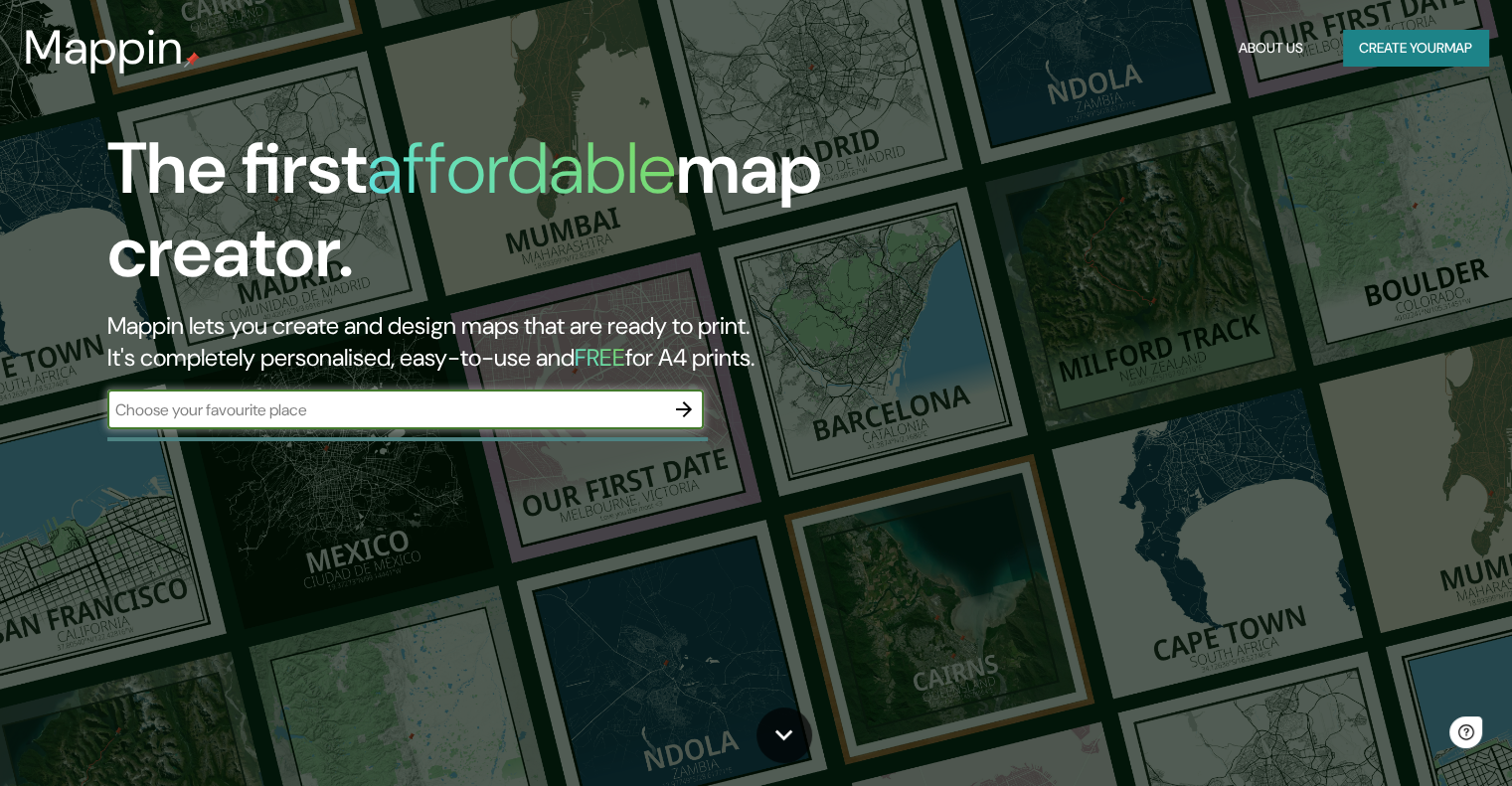 scroll, scrollTop: 0, scrollLeft: 0, axis: both 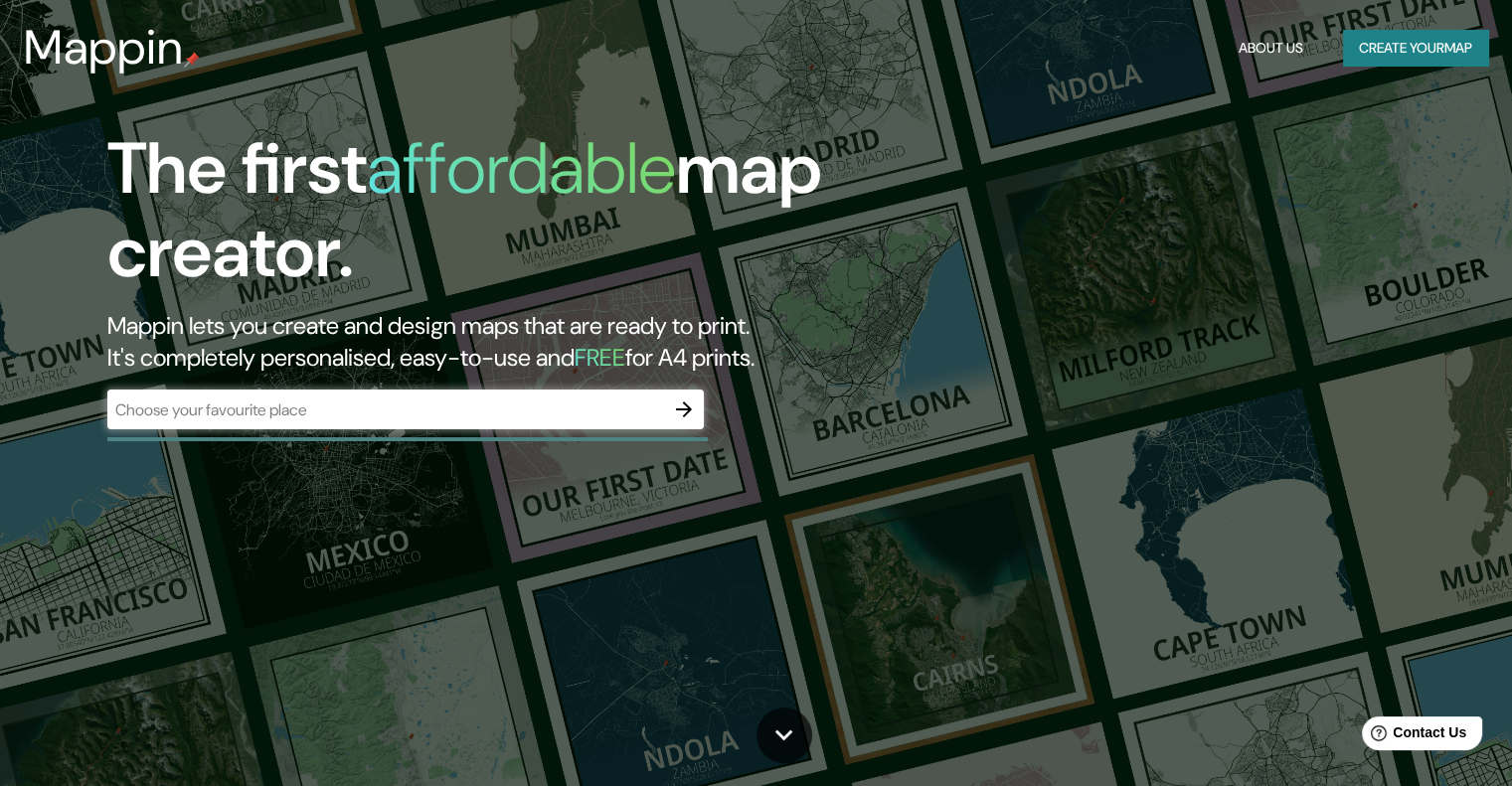 click at bounding box center [684, 409] 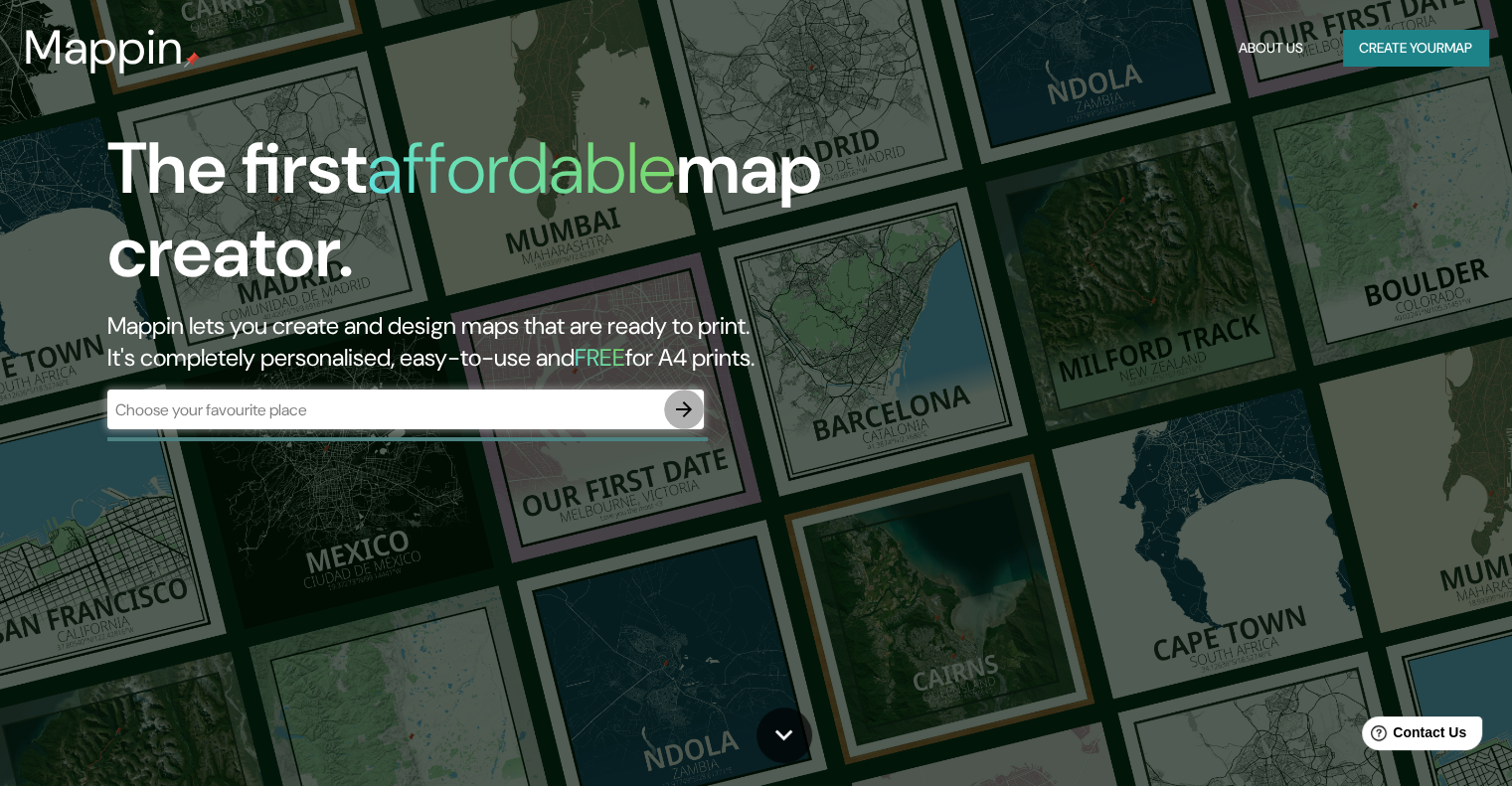 click at bounding box center (684, 409) 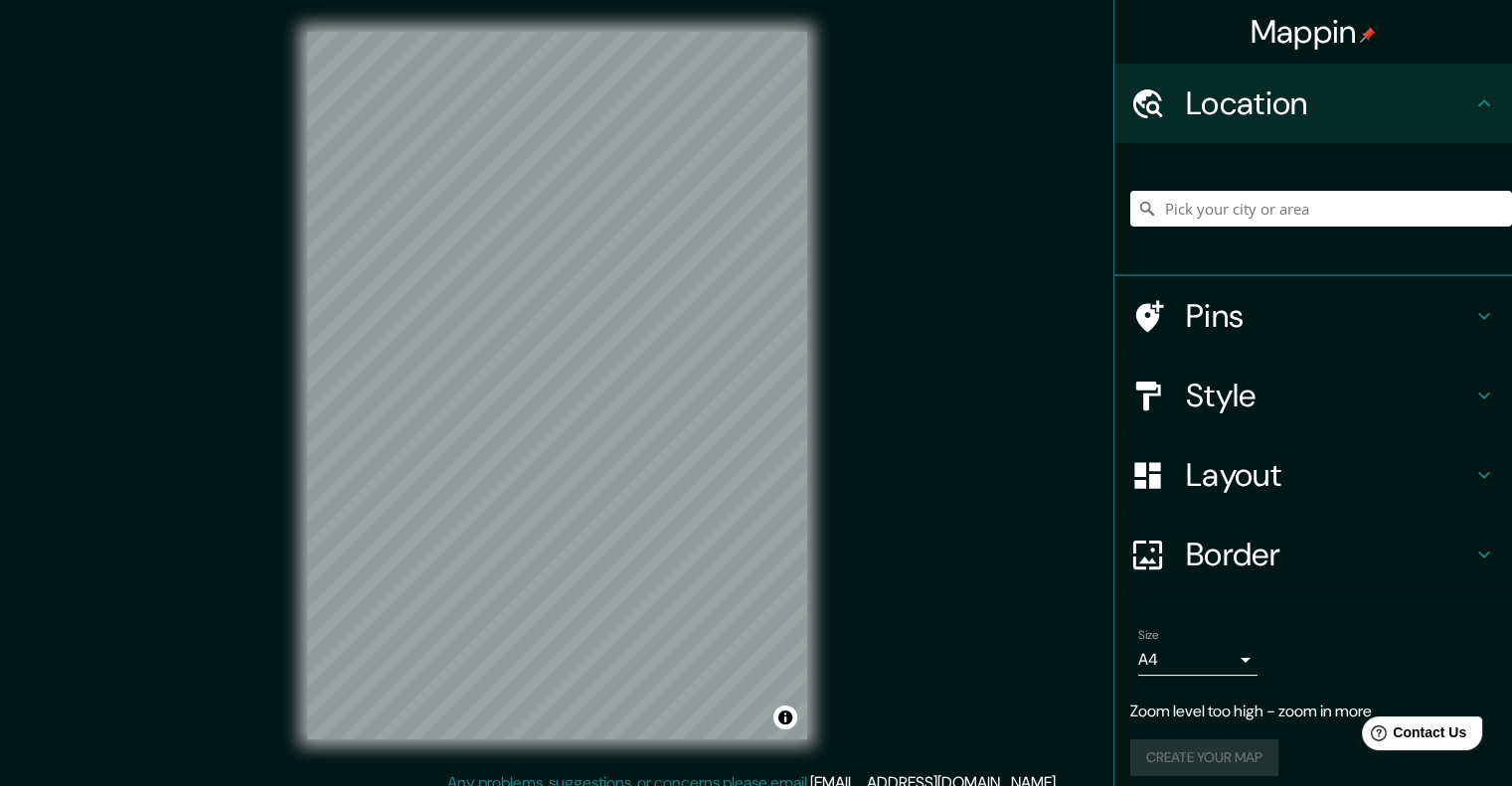 click on "Mappin Location Pins Style Layout Border Choose a border.  Hint : you can make layers of the frame opaque to create some cool effects. None Simple Transparent Fancy Size A4 single Zoom level too high - zoom in more Create your map © Mapbox   © OpenStreetMap   Improve this map Any problems, suggestions, or concerns please email    [EMAIL_ADDRESS][DOMAIN_NAME] . . ." at bounding box center [756, 393] 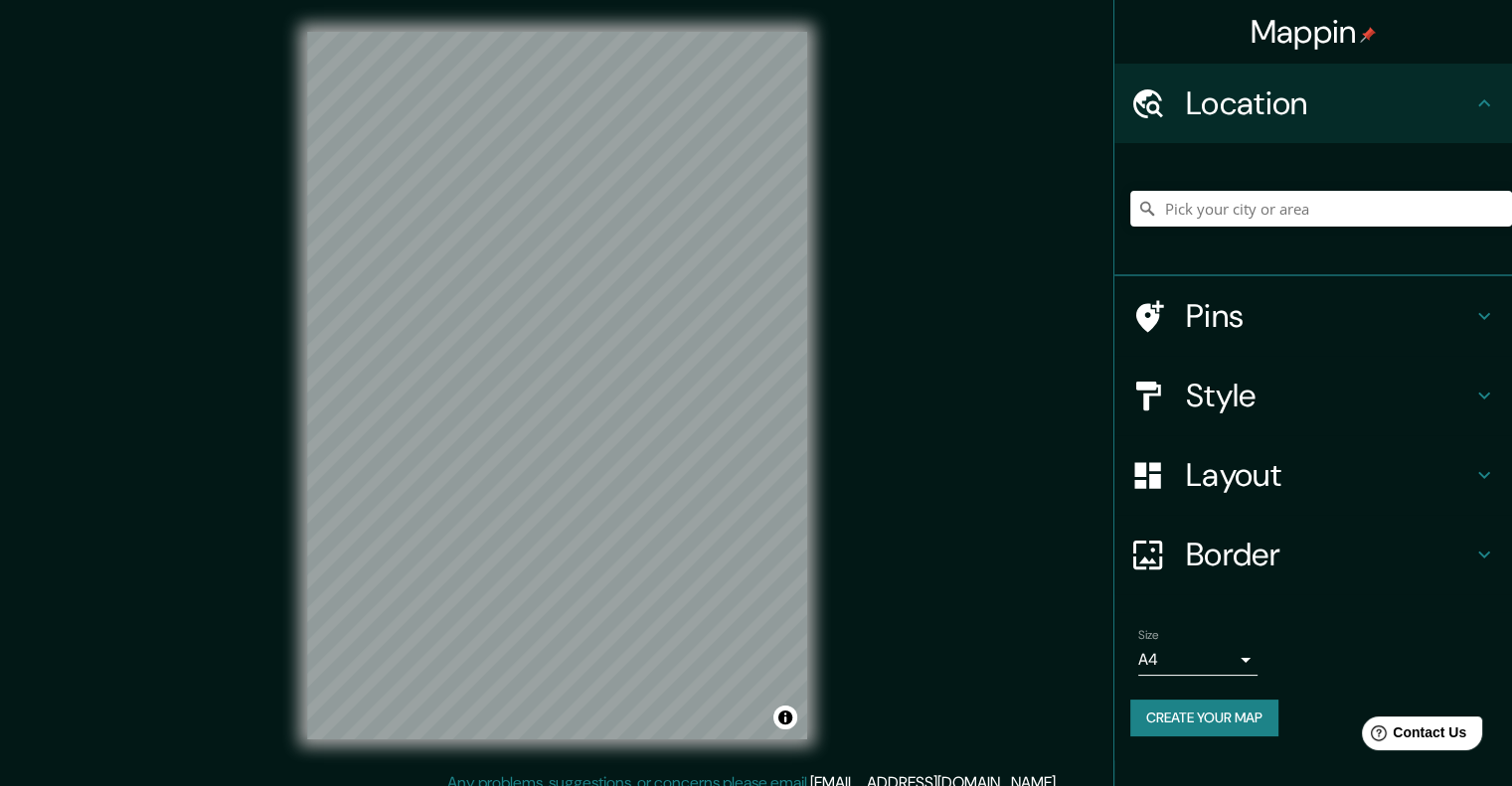 click on "Location" at bounding box center (1329, 103) 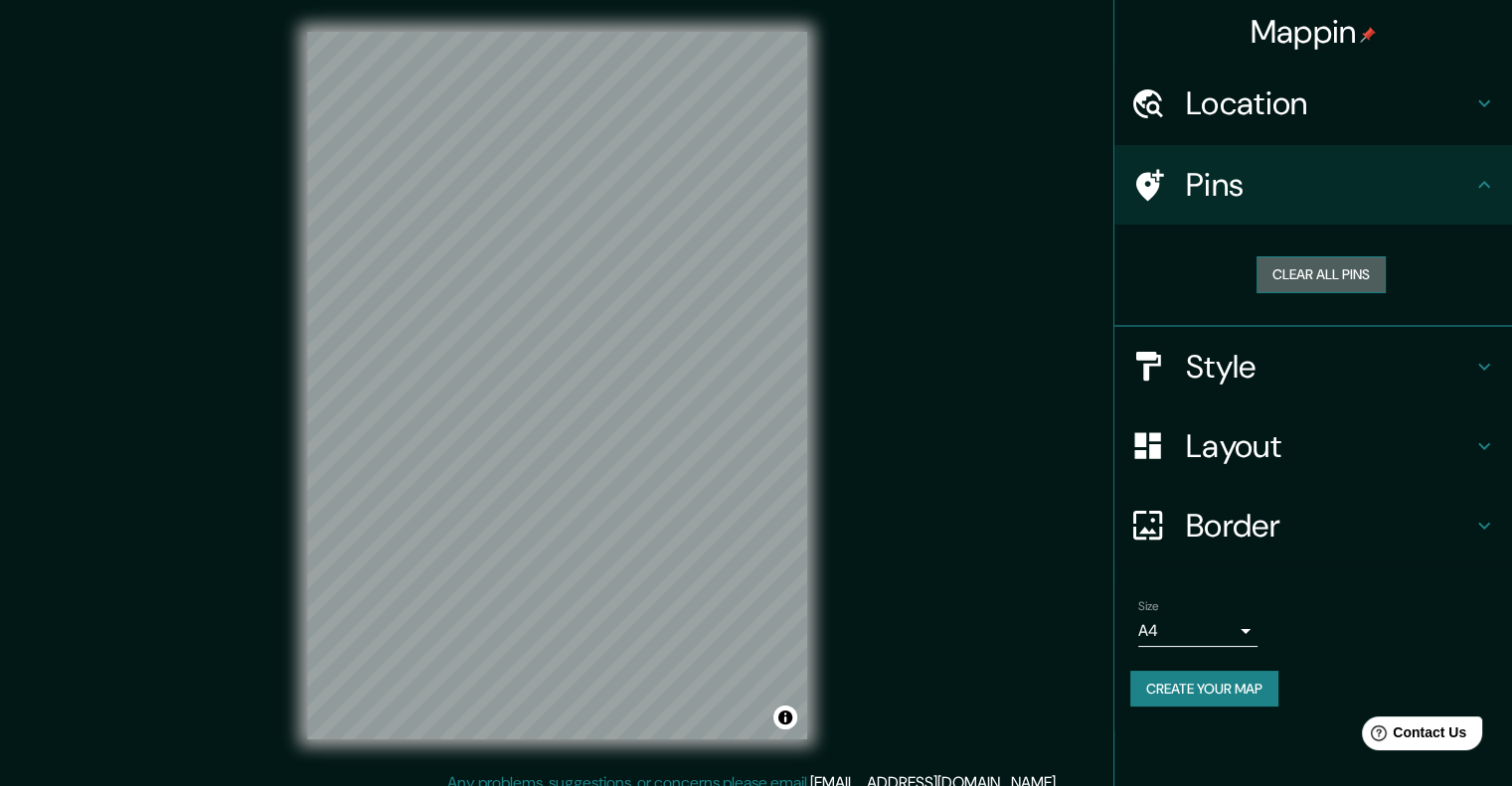 click on "Clear all pins" at bounding box center (1321, 274) 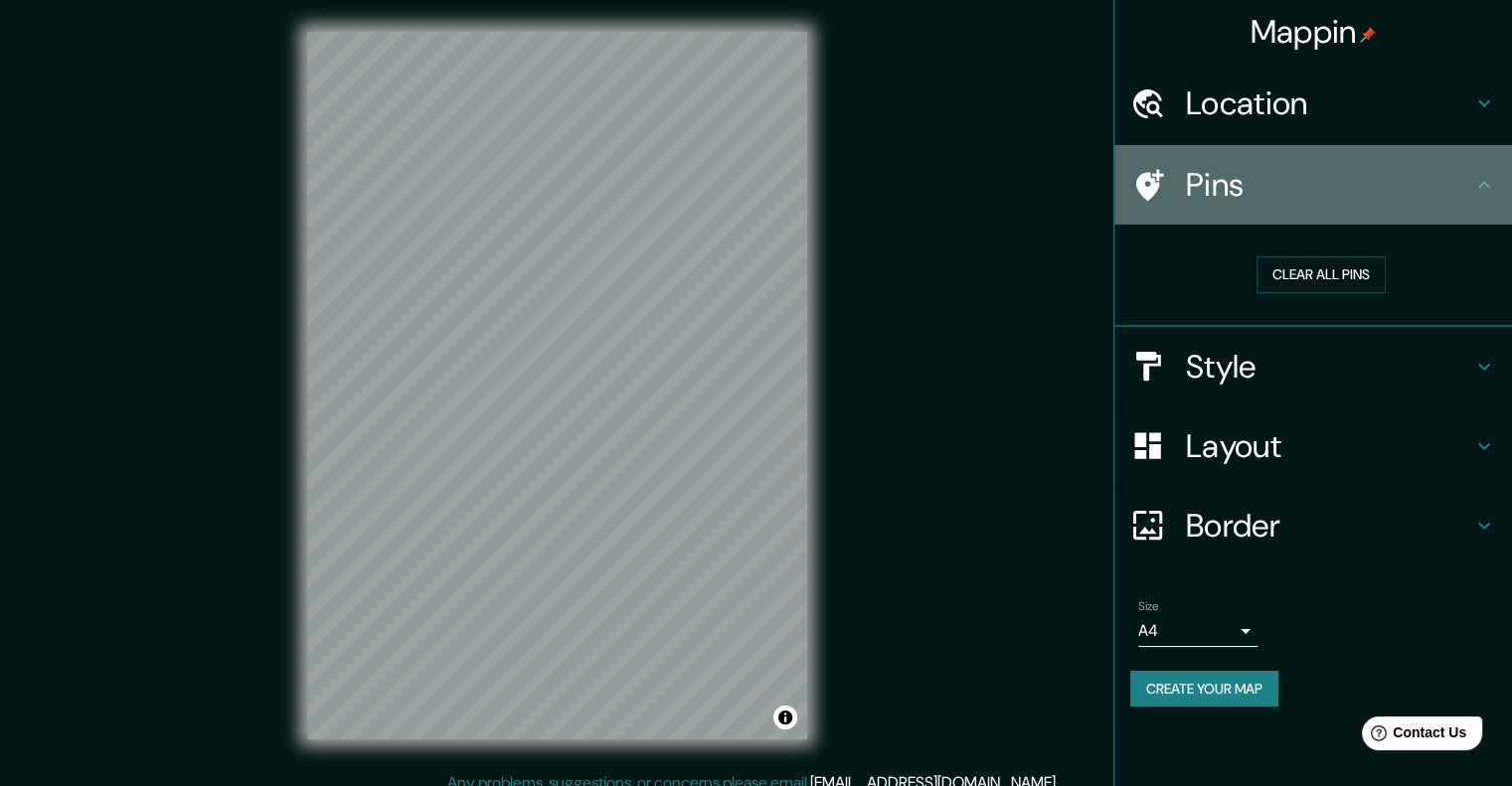 click on "Pins" at bounding box center [1329, 185] 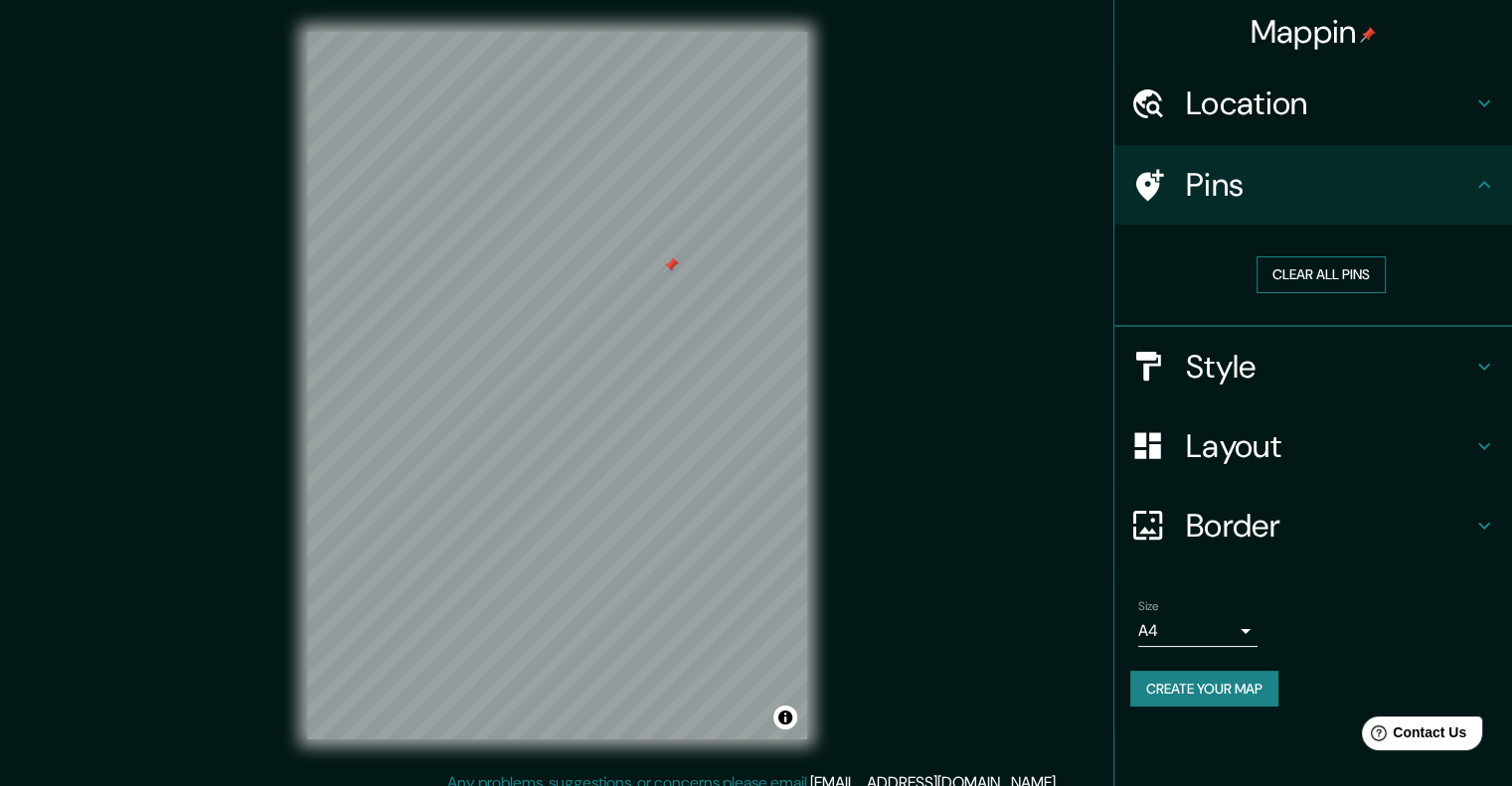 click on "Clear all pins" at bounding box center (1321, 274) 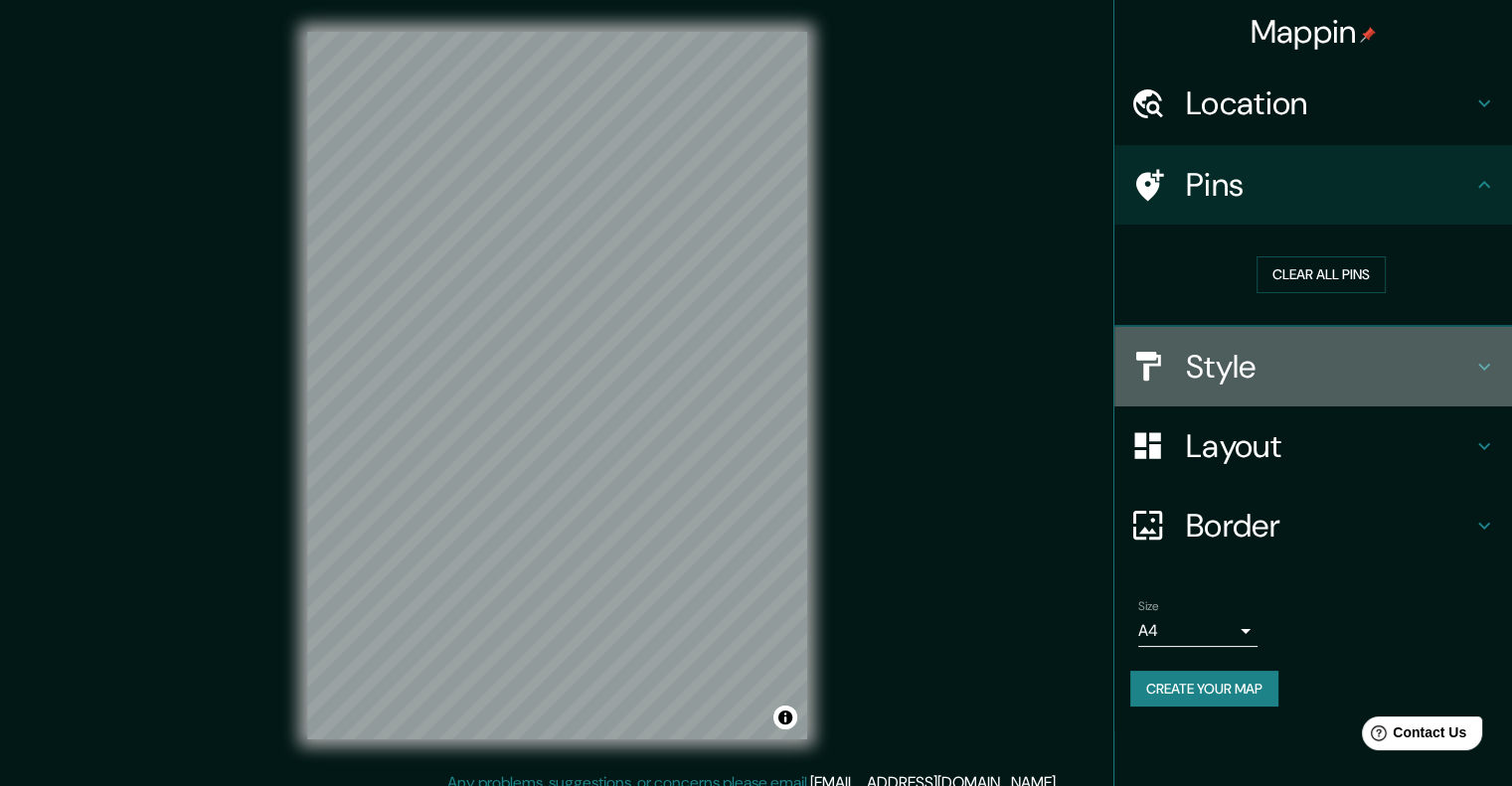 drag, startPoint x: 1339, startPoint y: 357, endPoint x: 1342, endPoint y: 345, distance: 12.369317 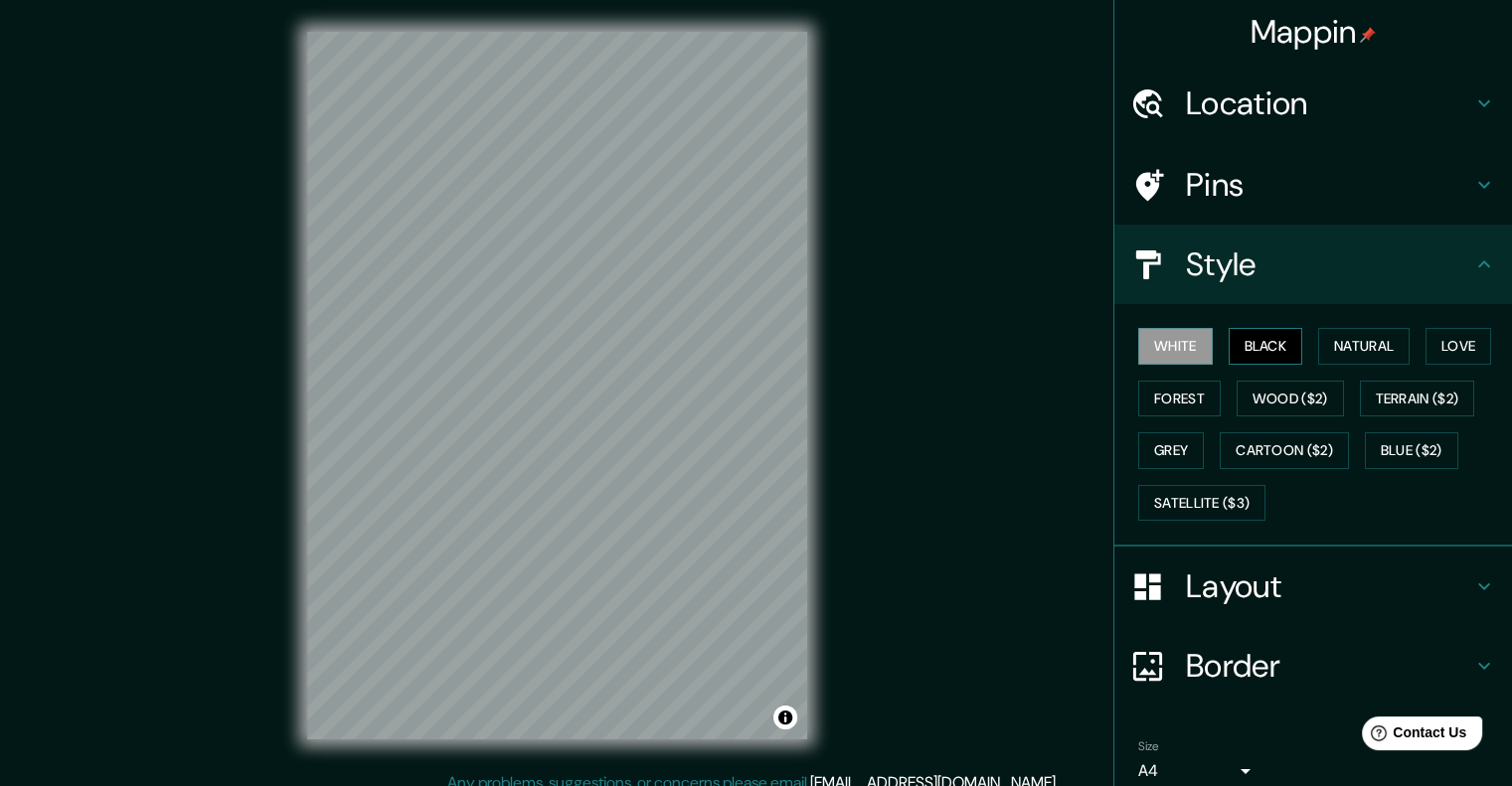 click on "Black" at bounding box center [1265, 346] 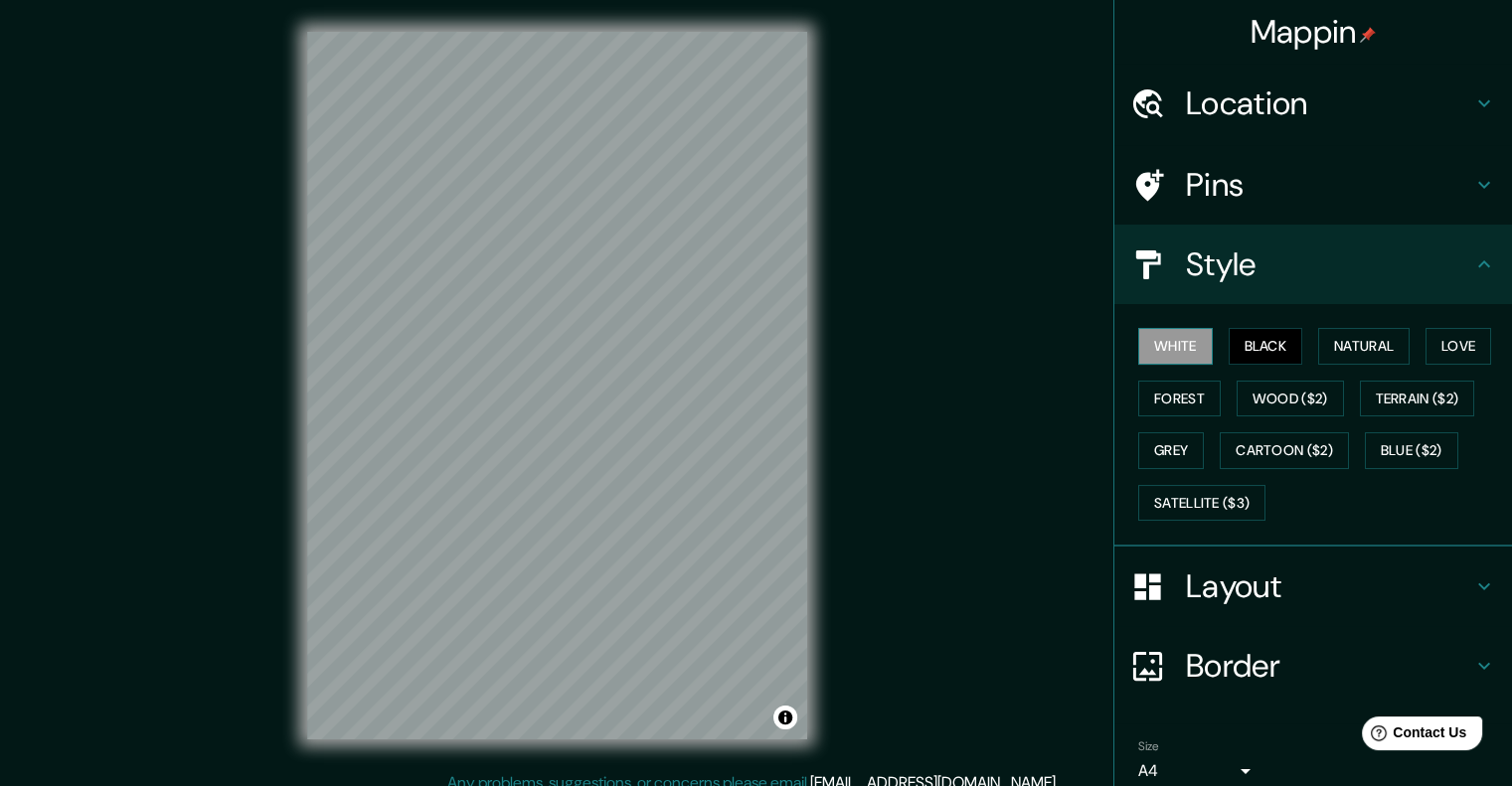 click on "White" at bounding box center (1175, 346) 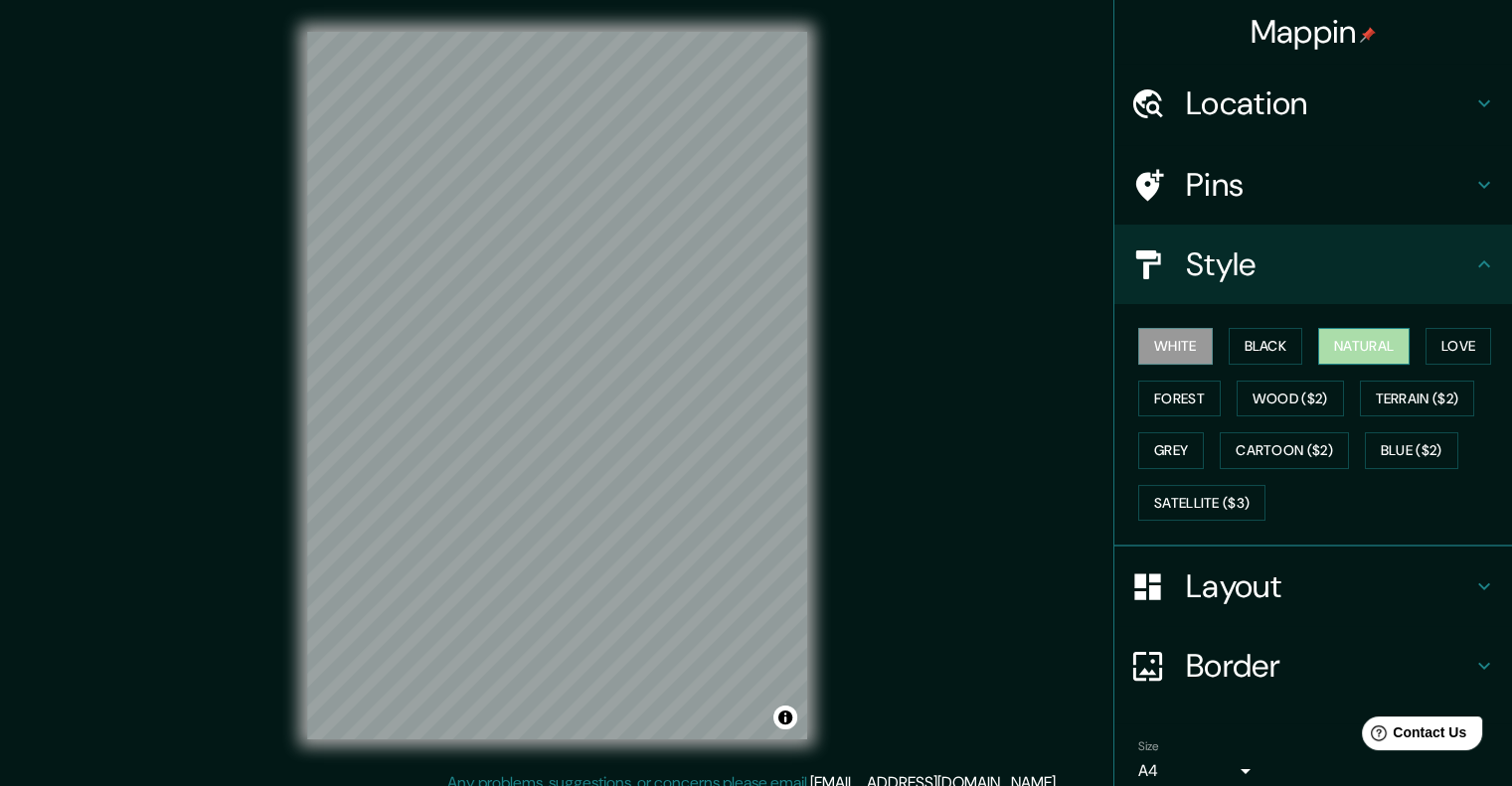 click on "Natural" at bounding box center (1364, 346) 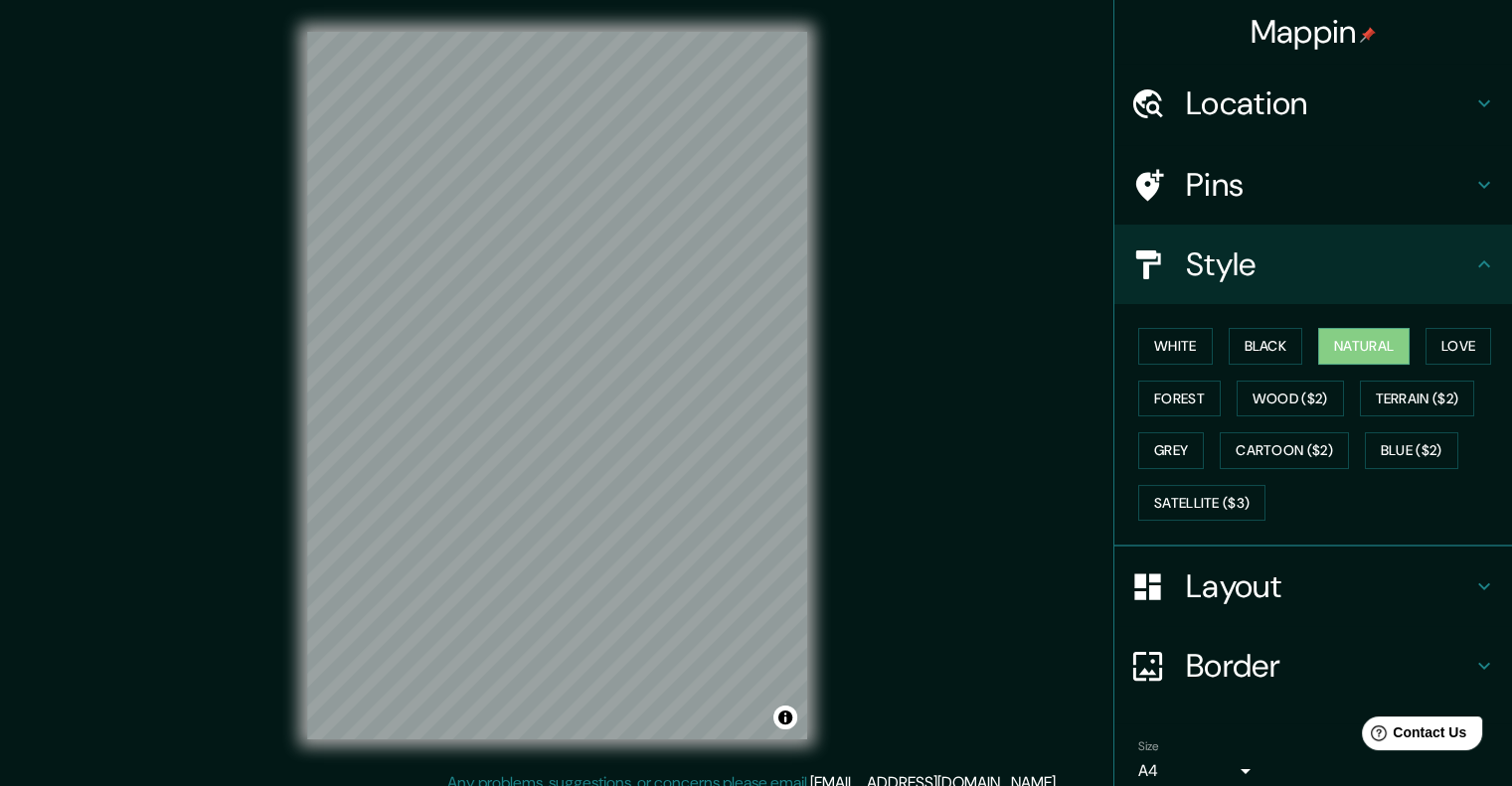 click on "White Black Natural Love Forest Wood ($2) Terrain ($2) Grey Cartoon ($2) Blue ($2) Satellite ($3)" at bounding box center [1321, 424] 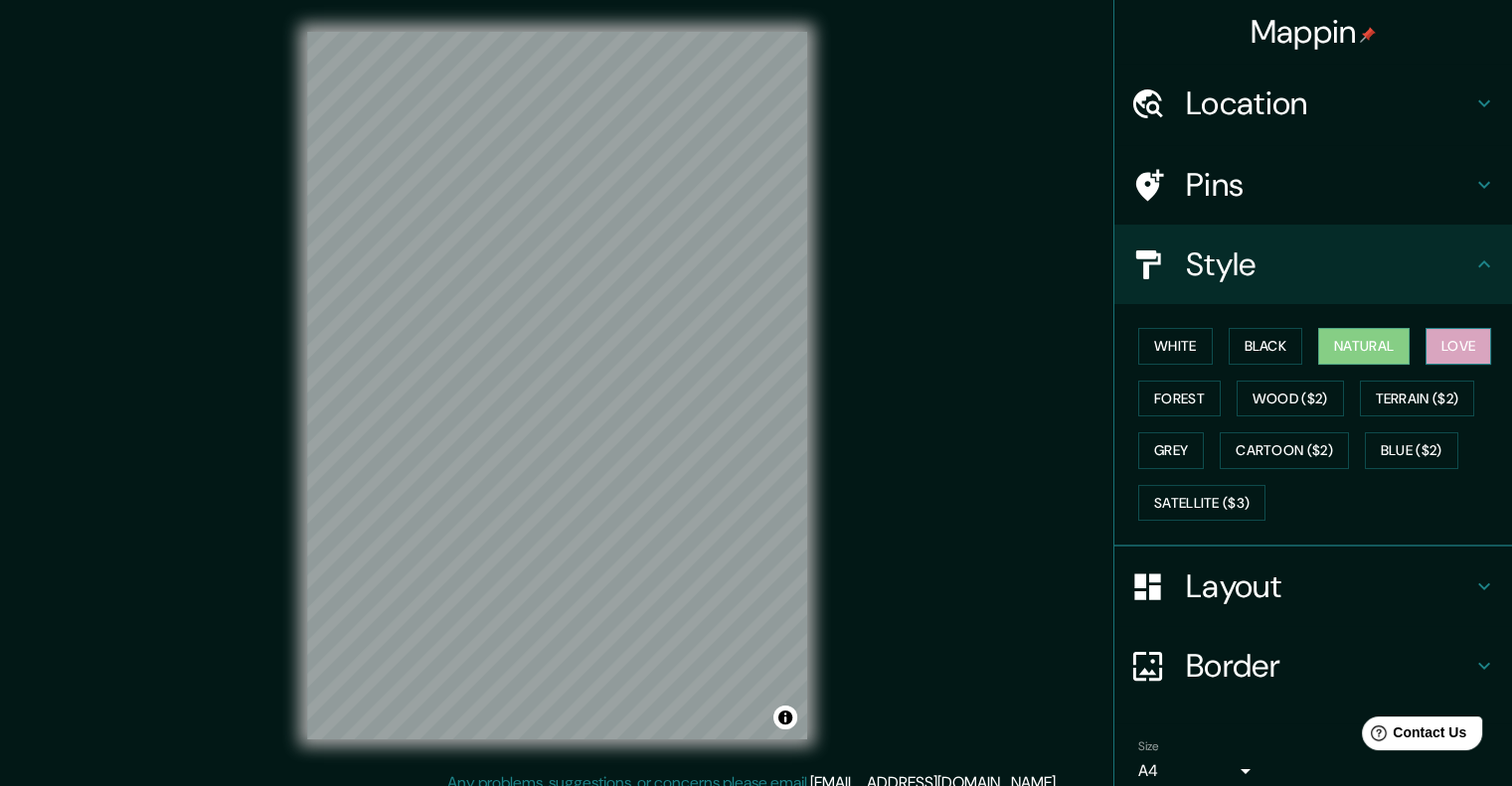click on "Love" at bounding box center (1458, 346) 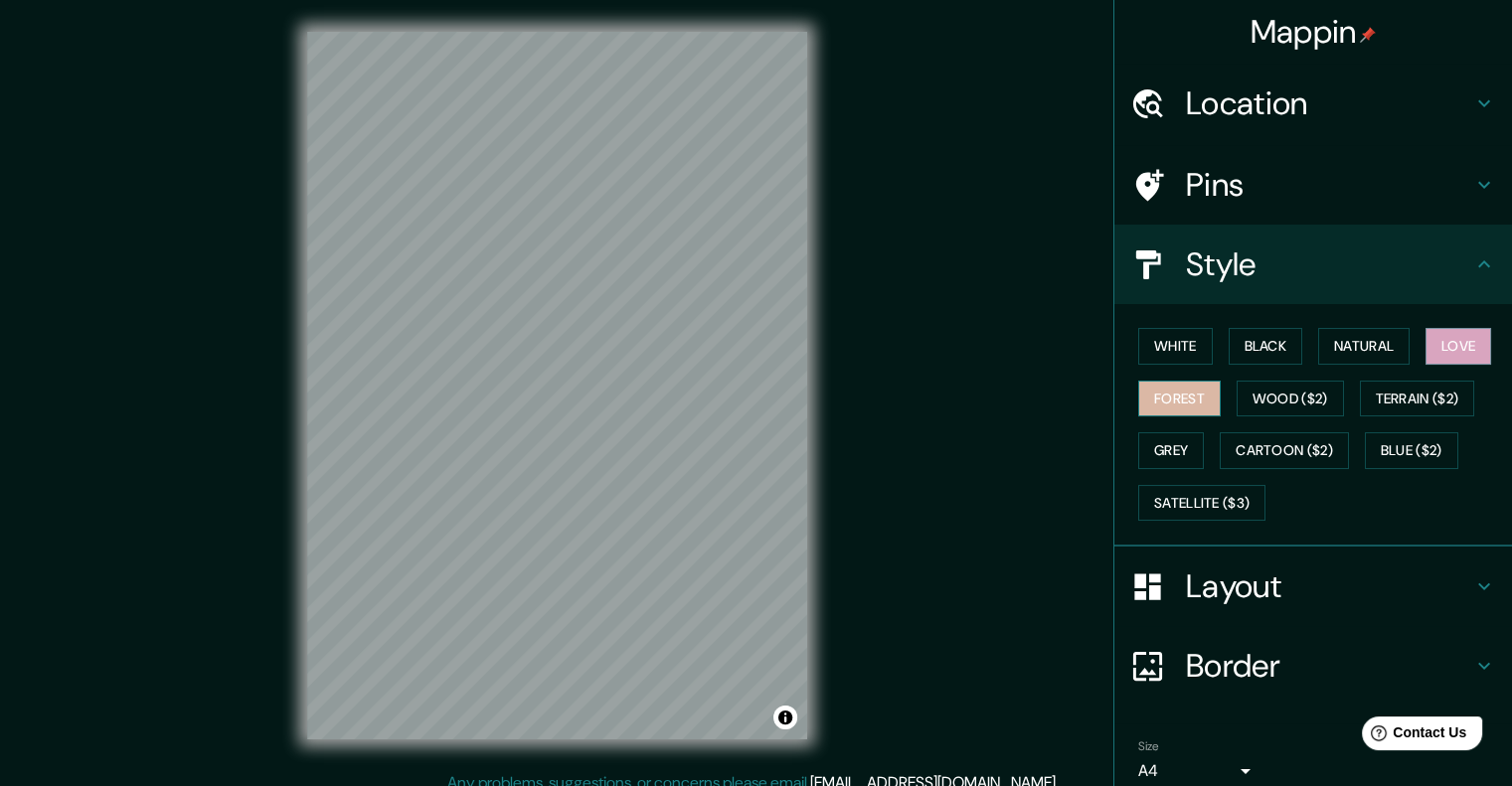 click on "Forest" at bounding box center (1179, 398) 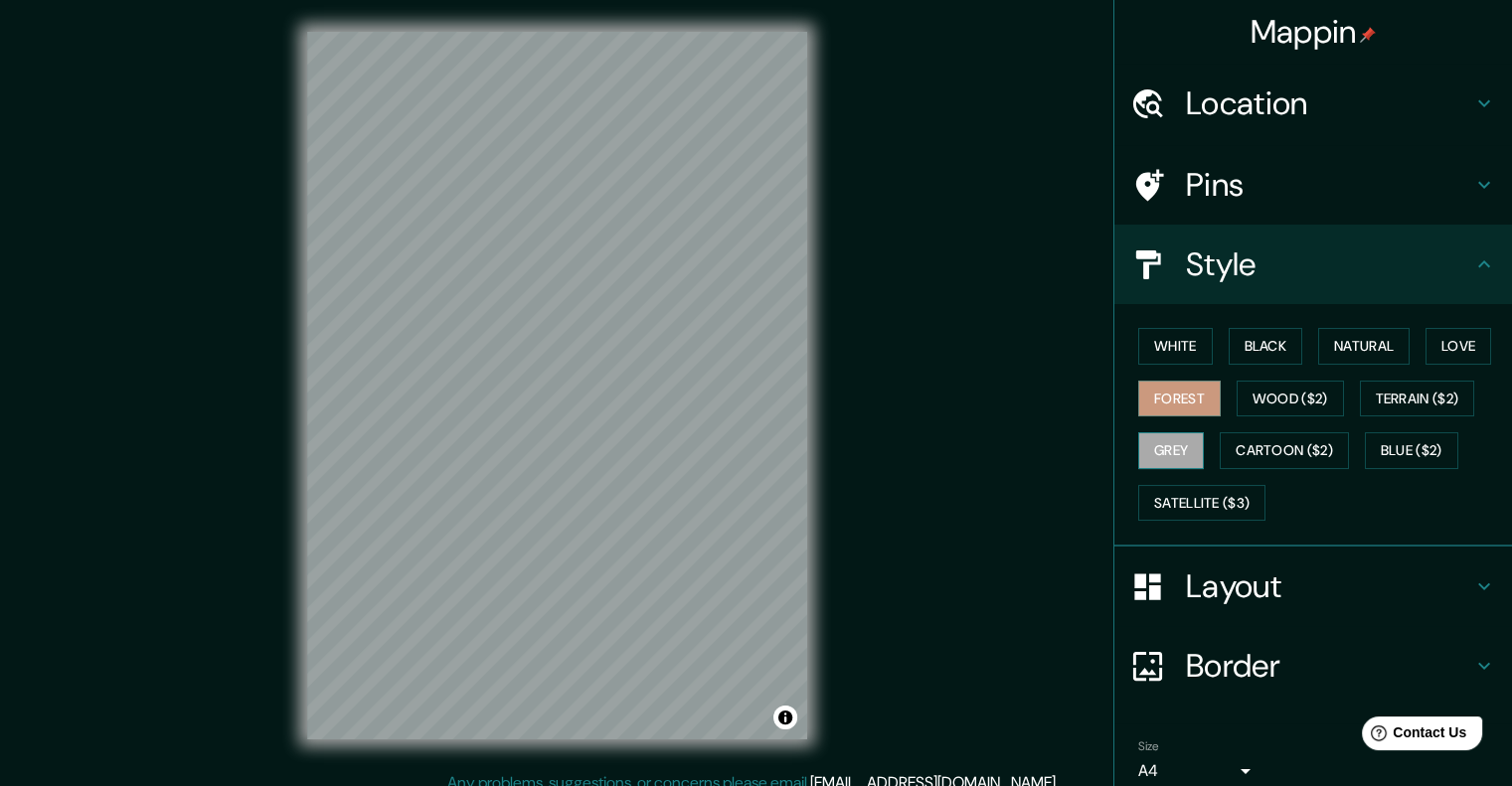 click on "Grey" at bounding box center (1171, 450) 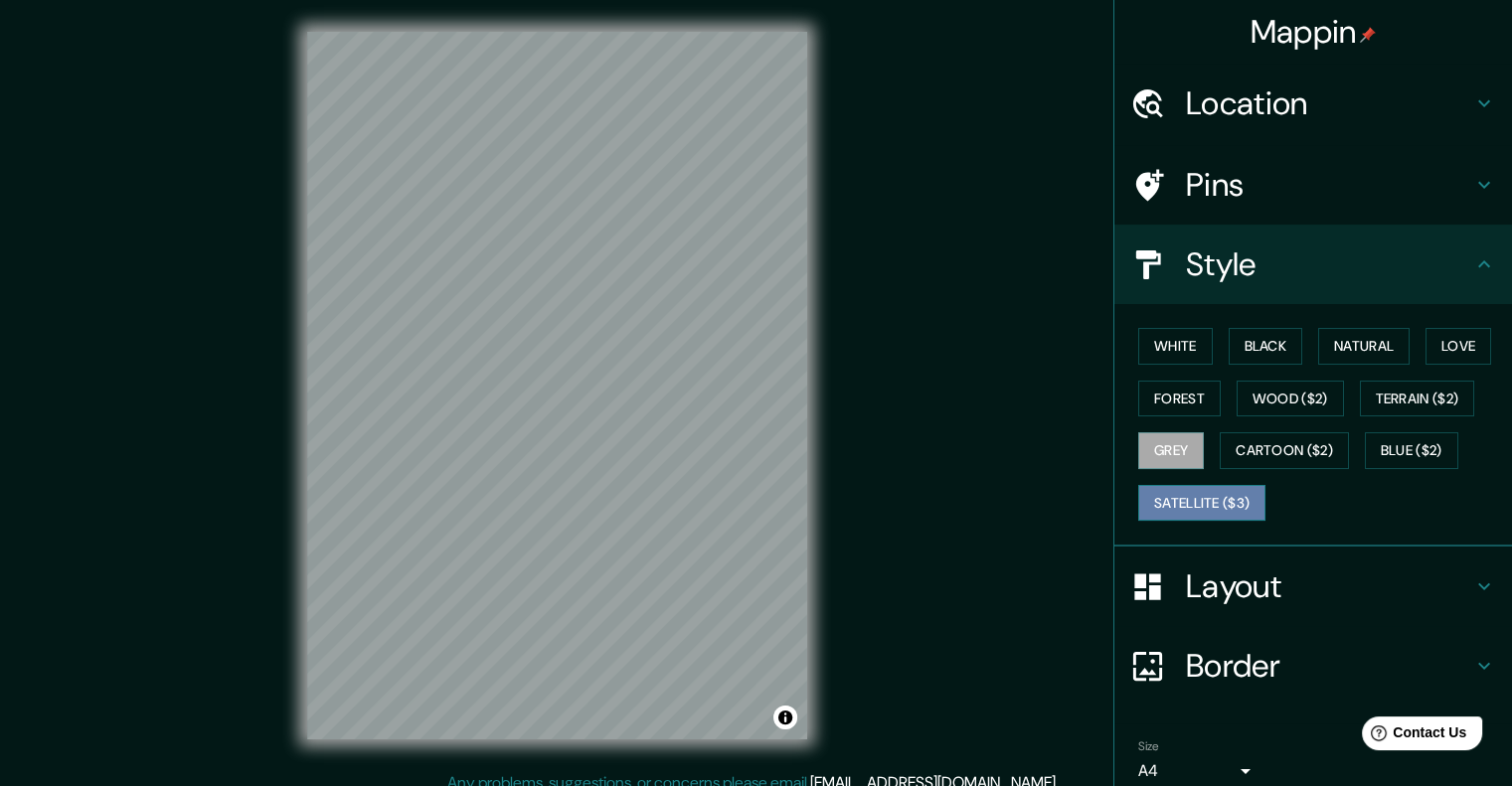 click on "Satellite ($3)" at bounding box center (1202, 503) 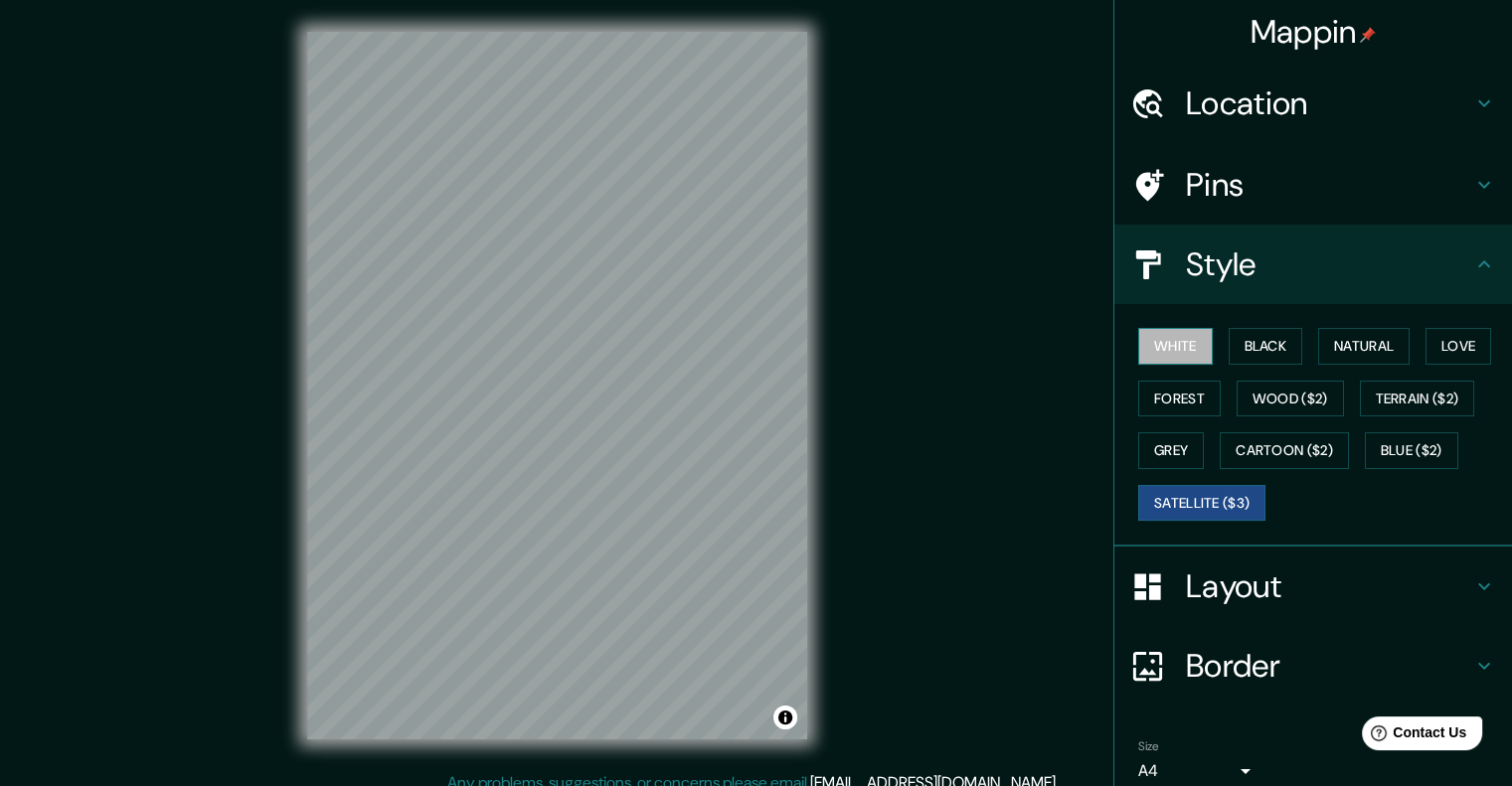 click on "White" at bounding box center (1175, 346) 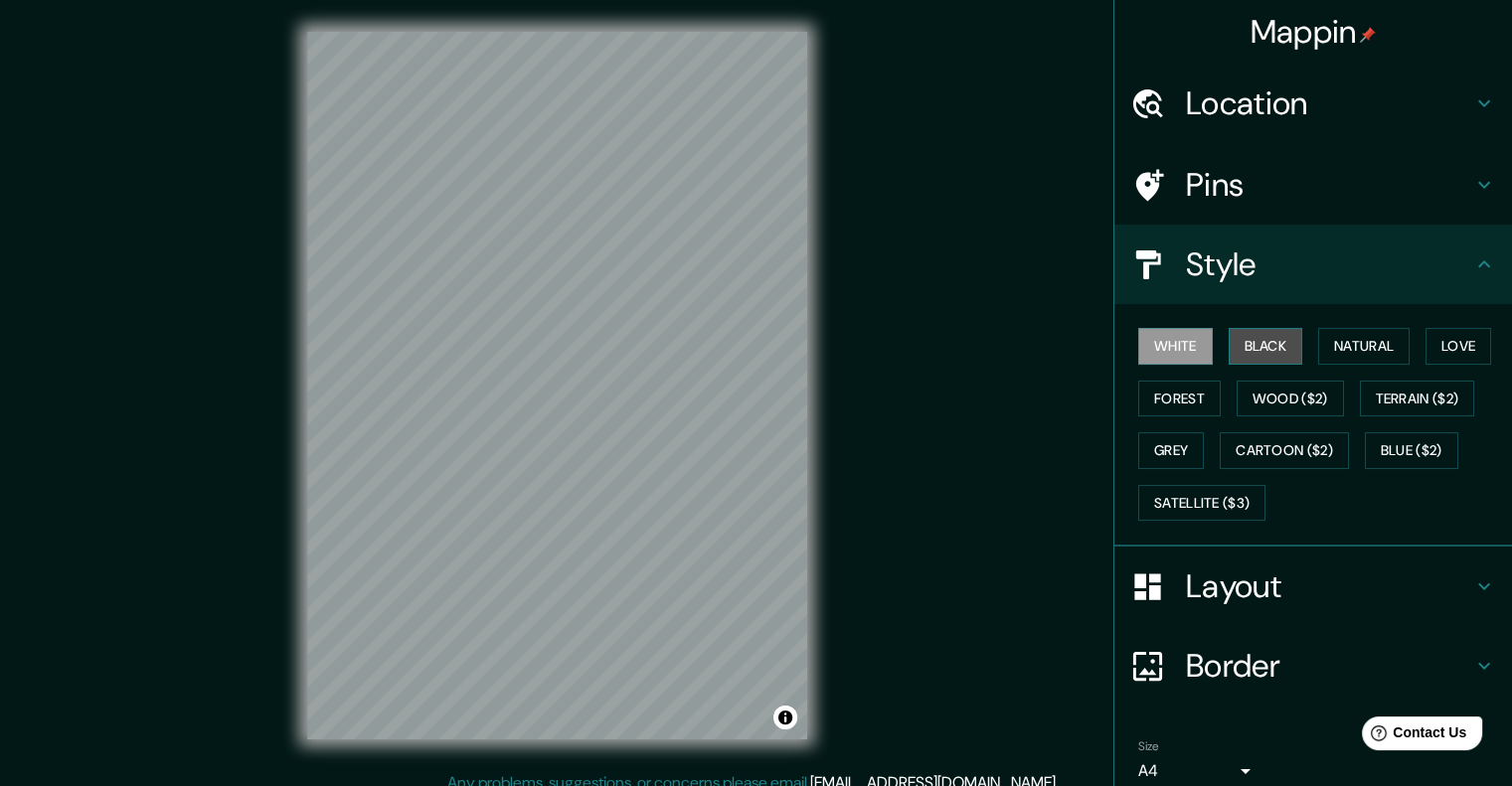 click on "Black" at bounding box center [1265, 346] 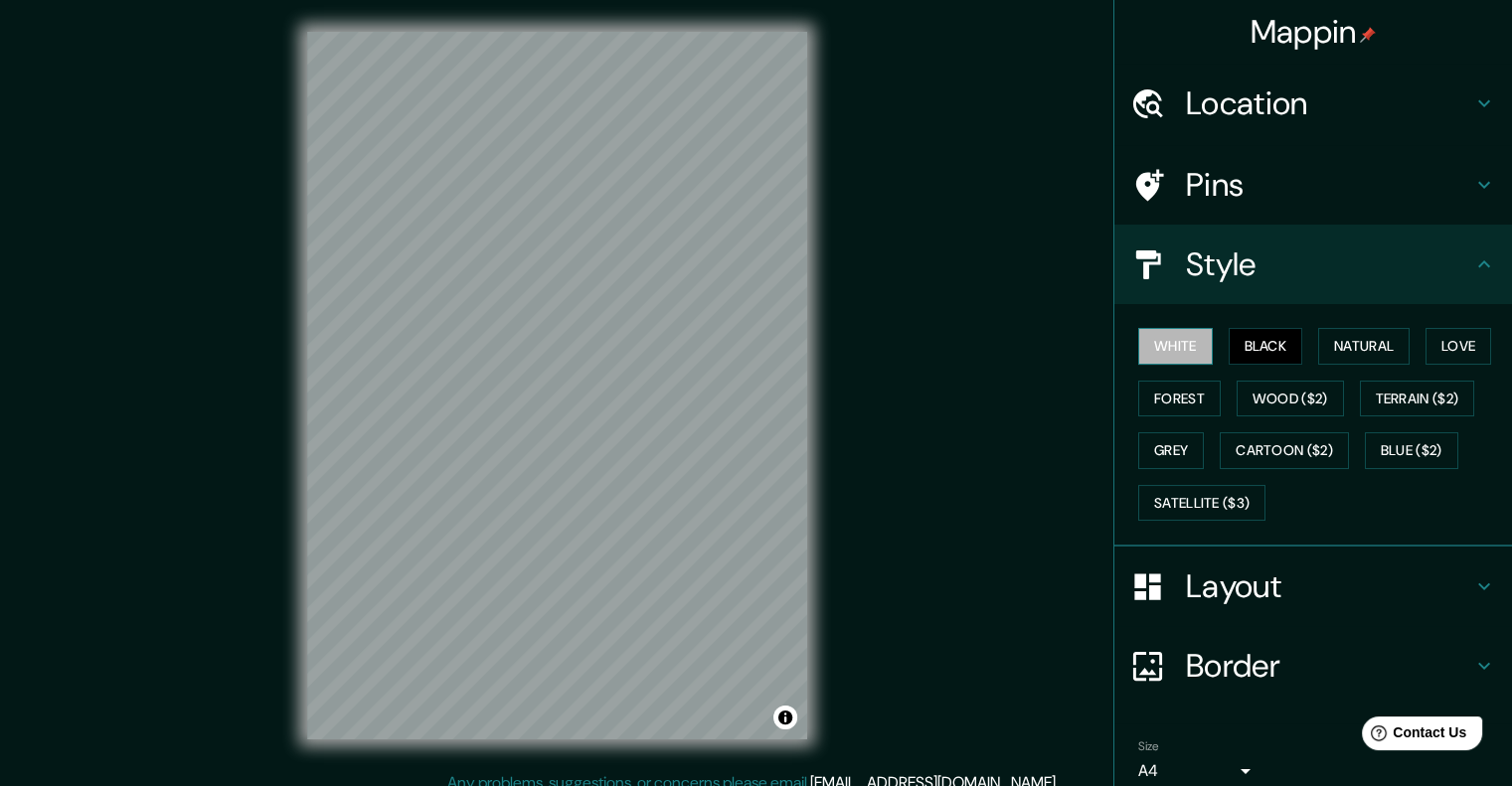 click on "White" at bounding box center (1175, 346) 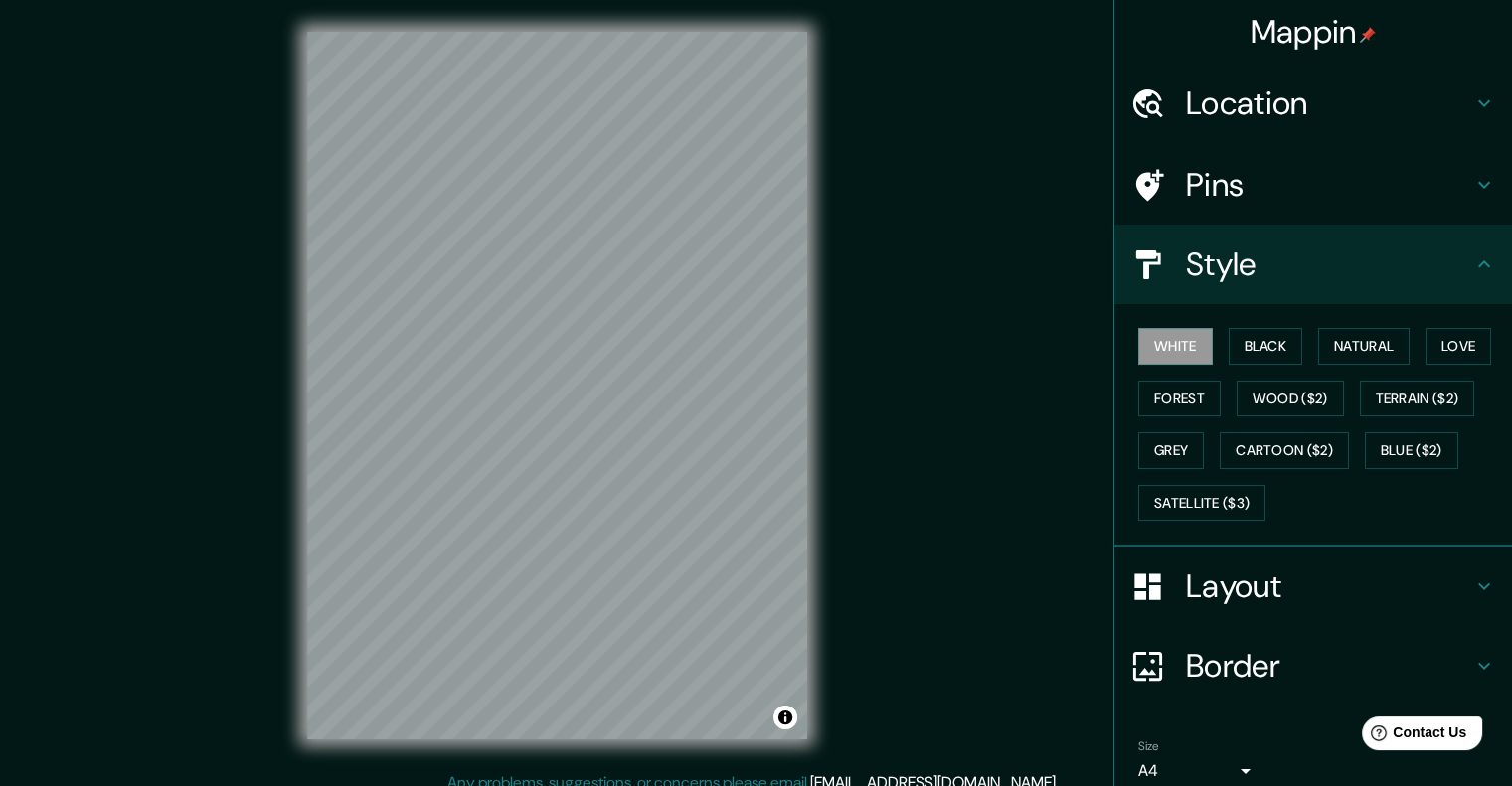 click on "Pins" at bounding box center (1329, 185) 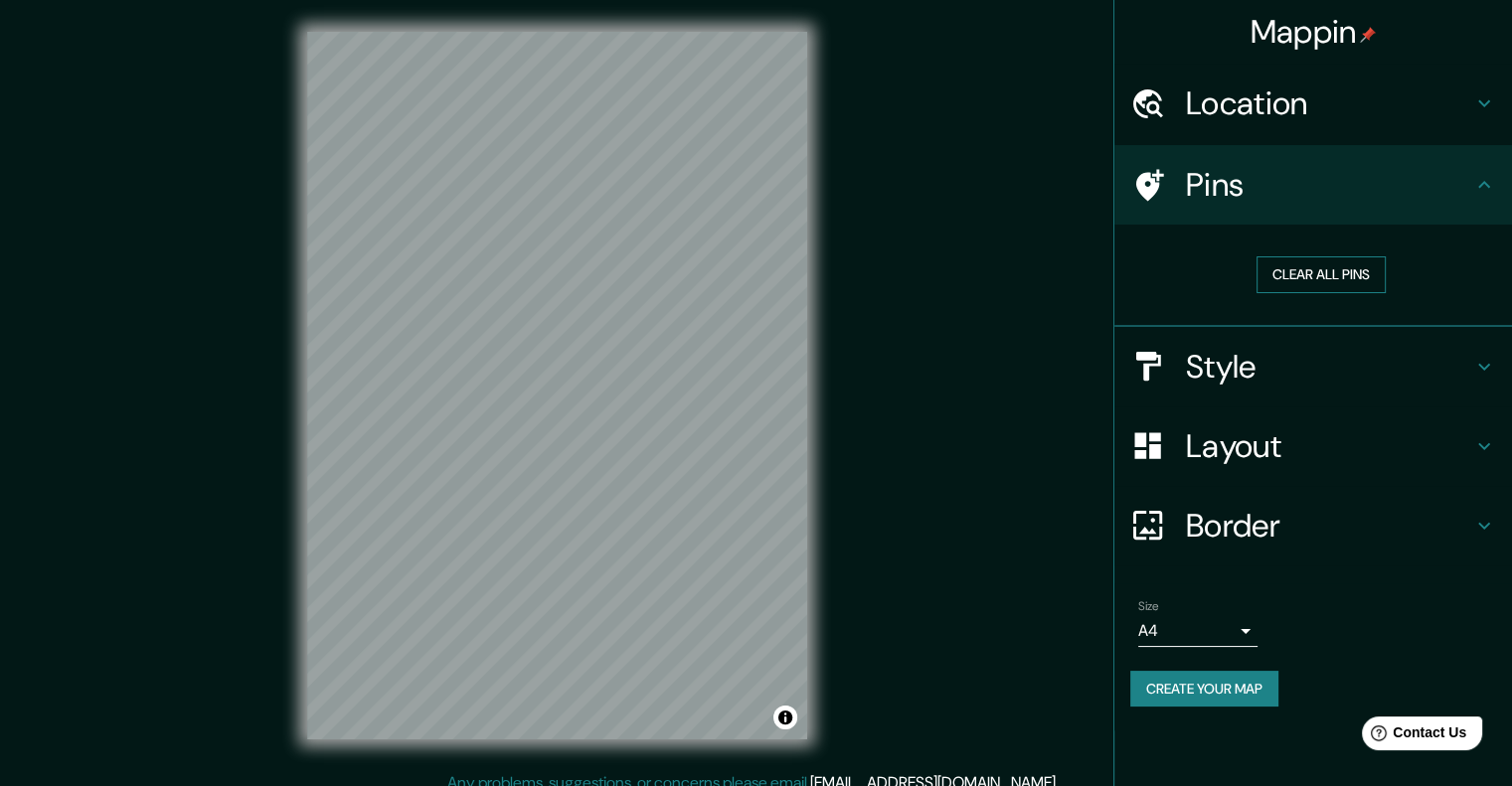 click on "Clear all pins" at bounding box center [1321, 274] 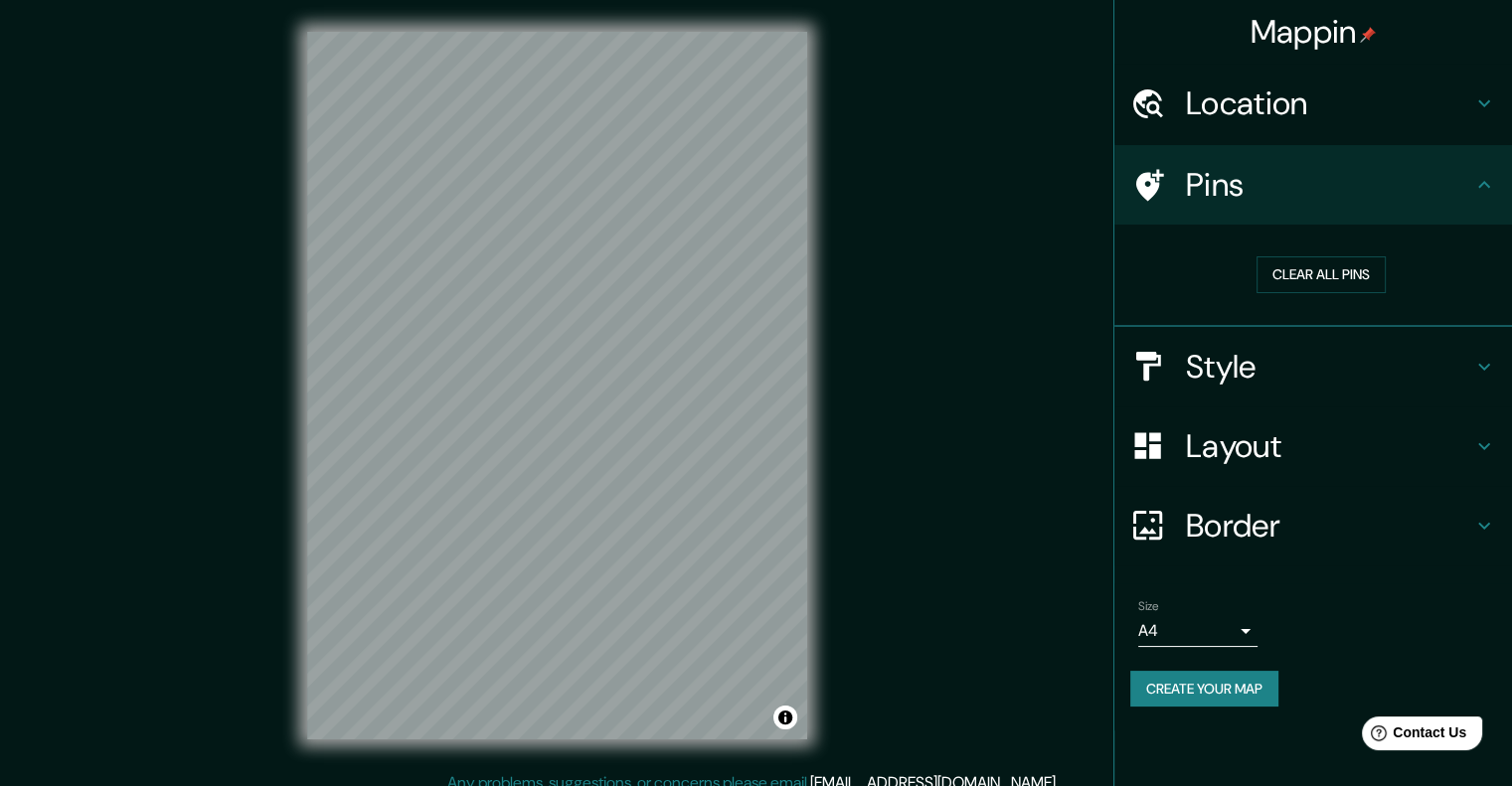 click on "Style" at bounding box center [1329, 367] 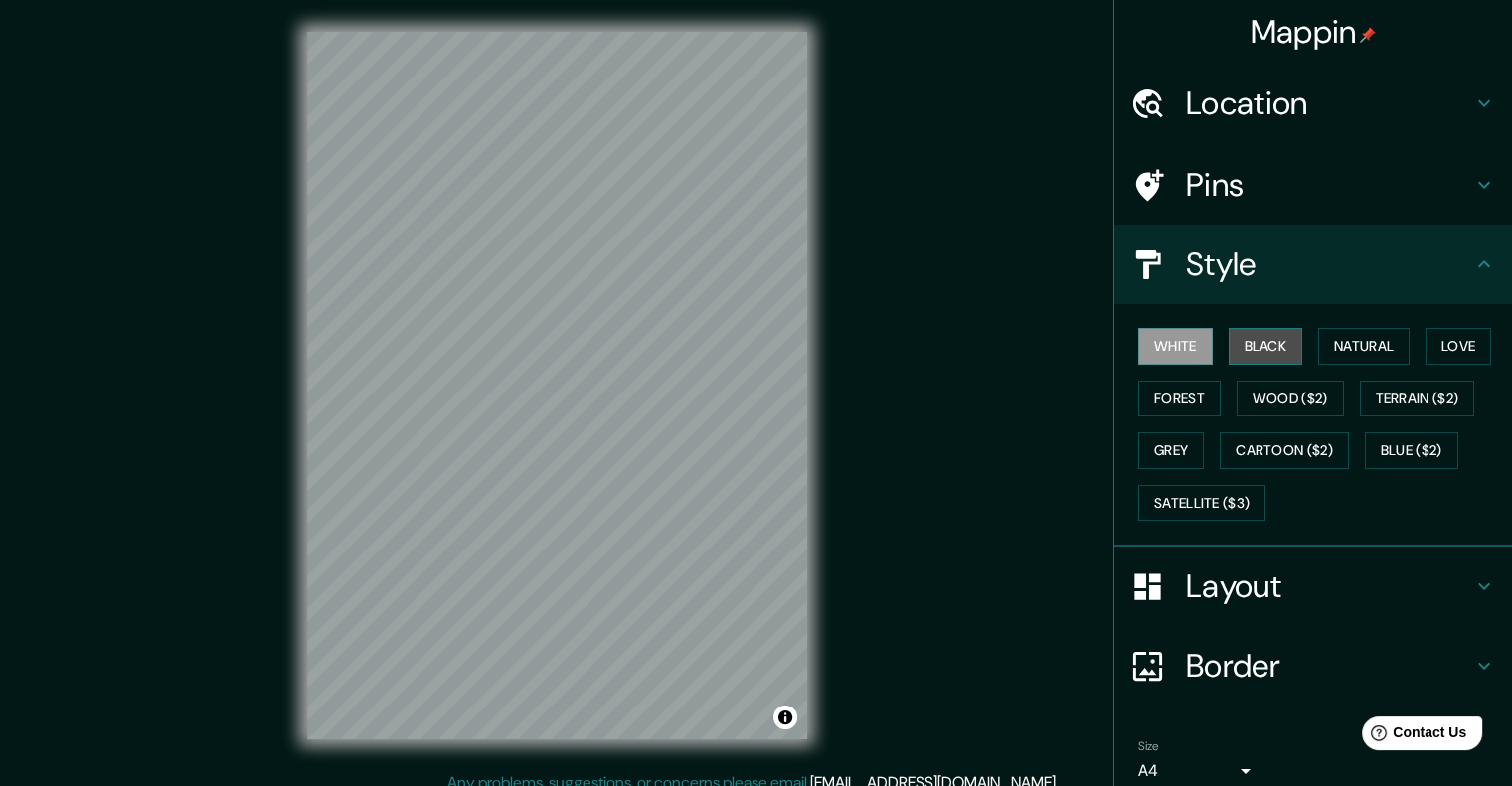click on "Black" at bounding box center (1265, 346) 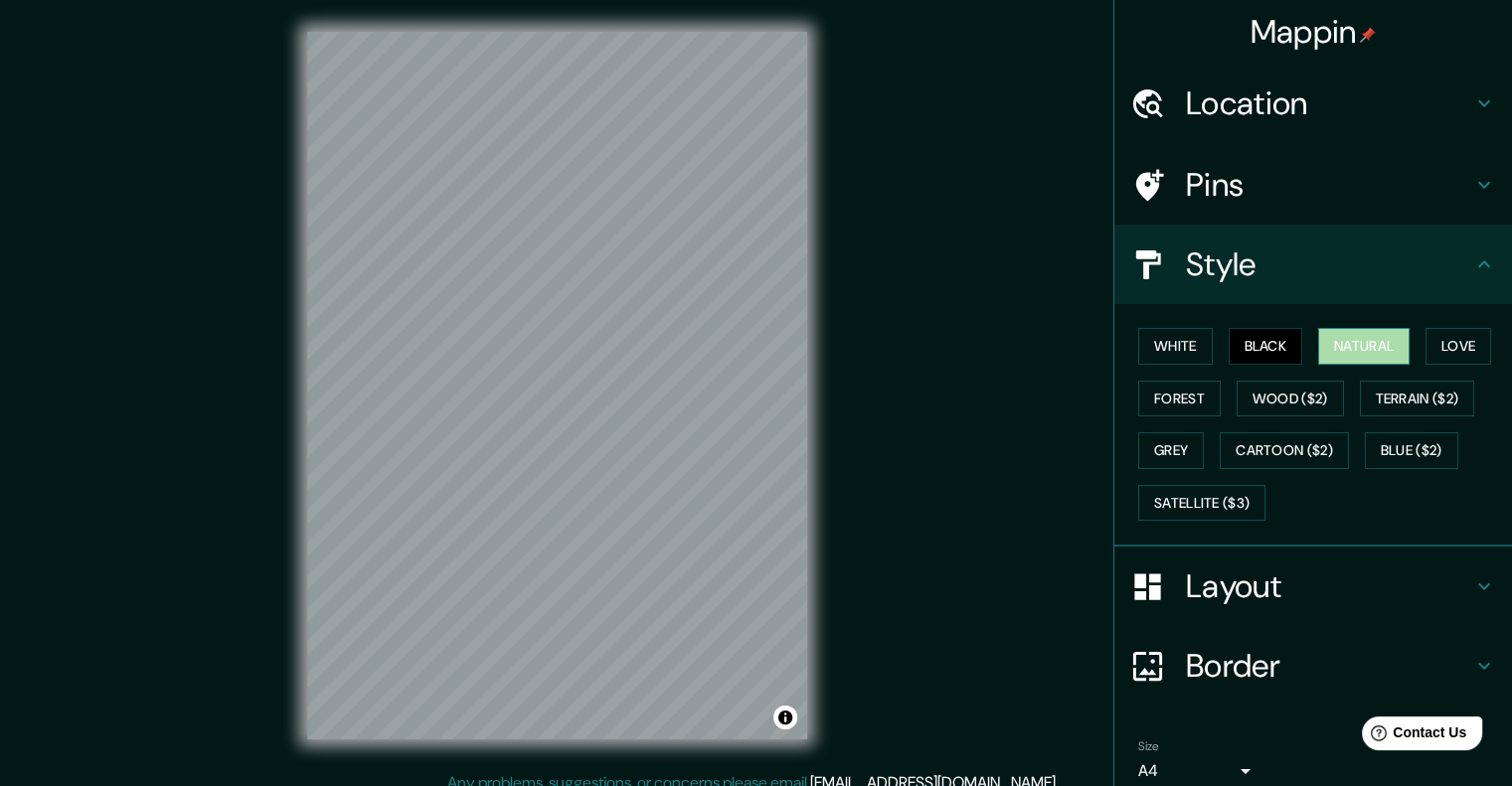 click on "Natural" at bounding box center (1364, 346) 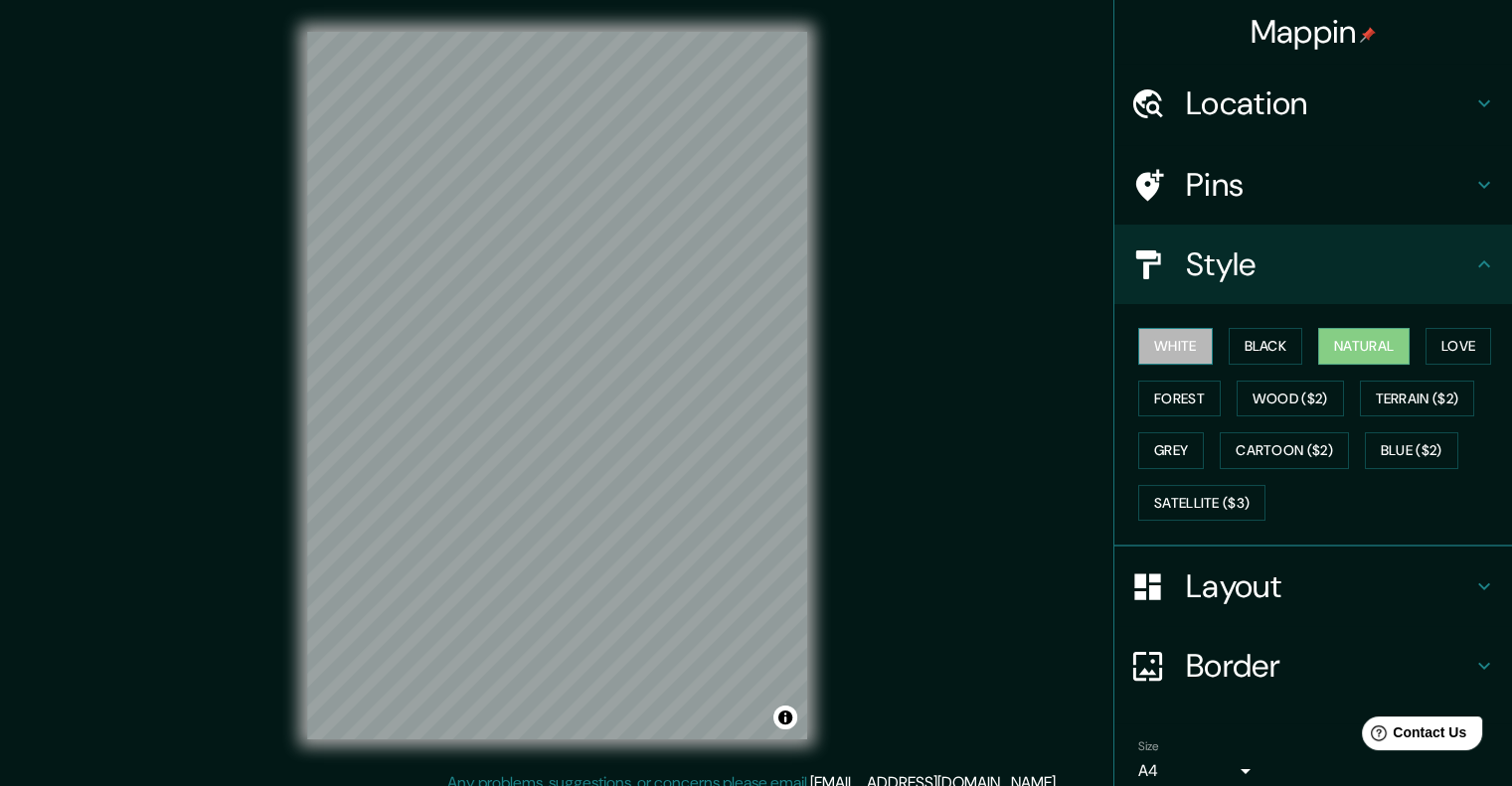 click on "White" at bounding box center [1175, 346] 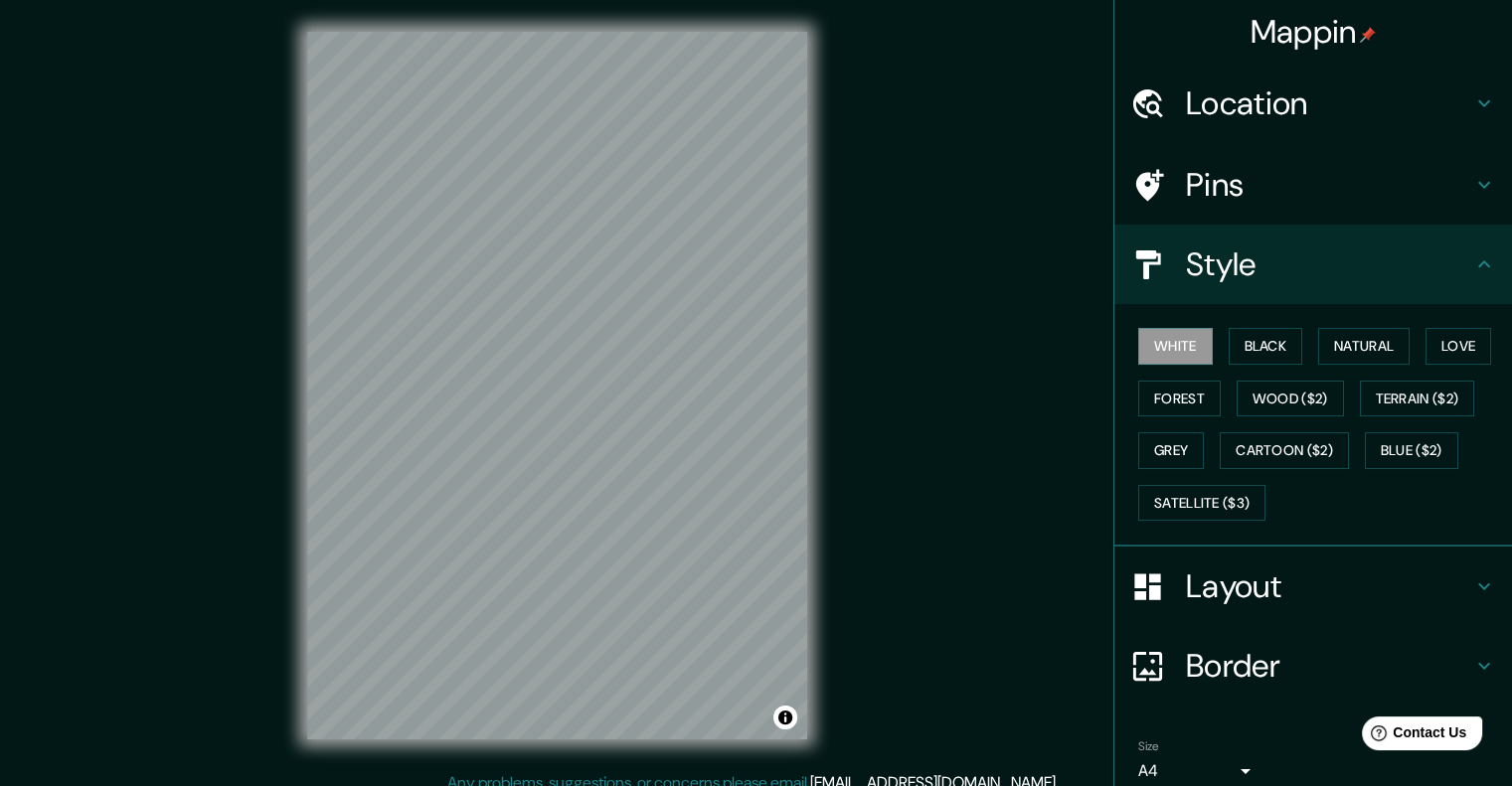 click on "Style" at bounding box center [1329, 264] 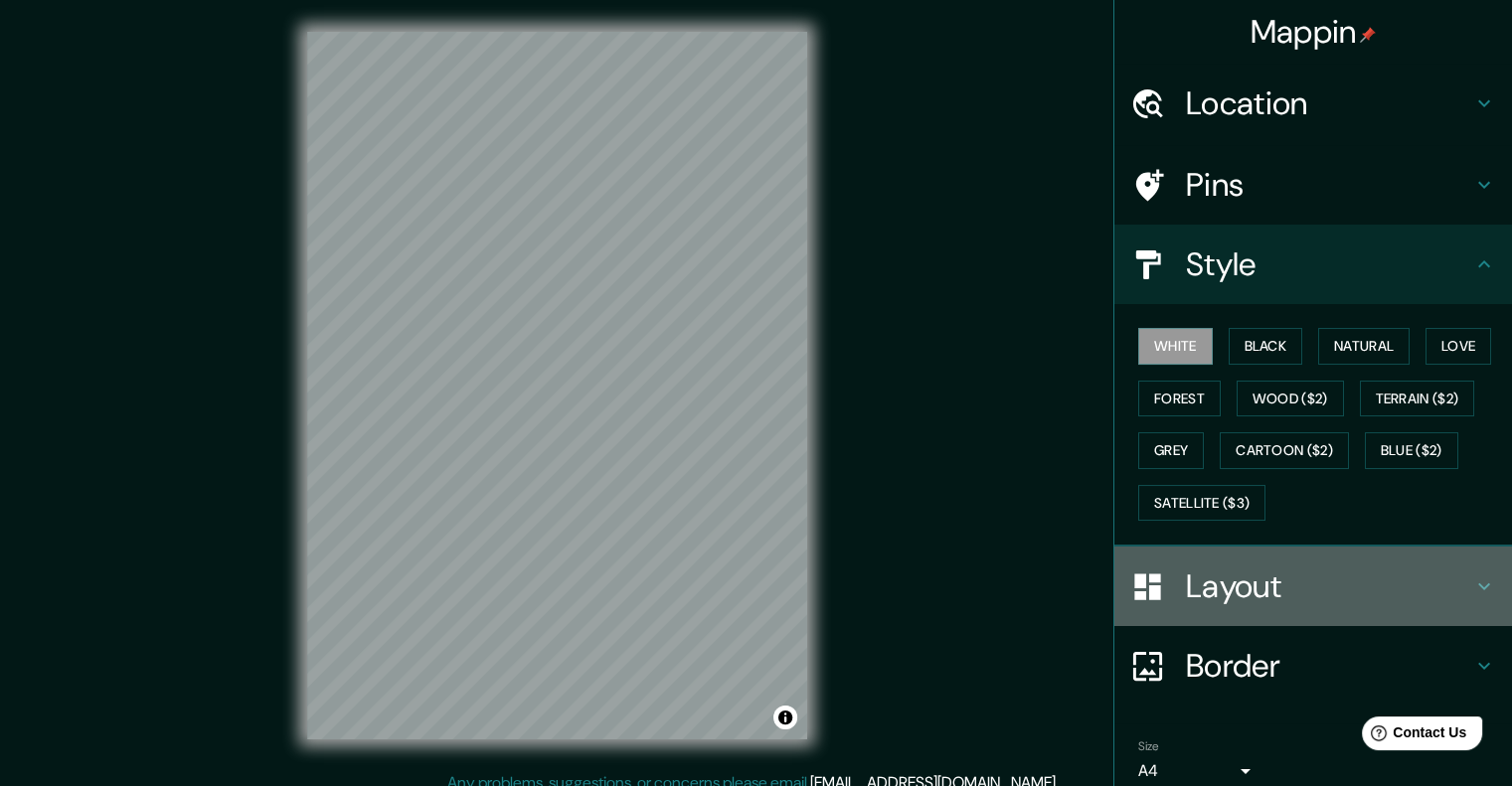 click on "Layout" at bounding box center [1329, 586] 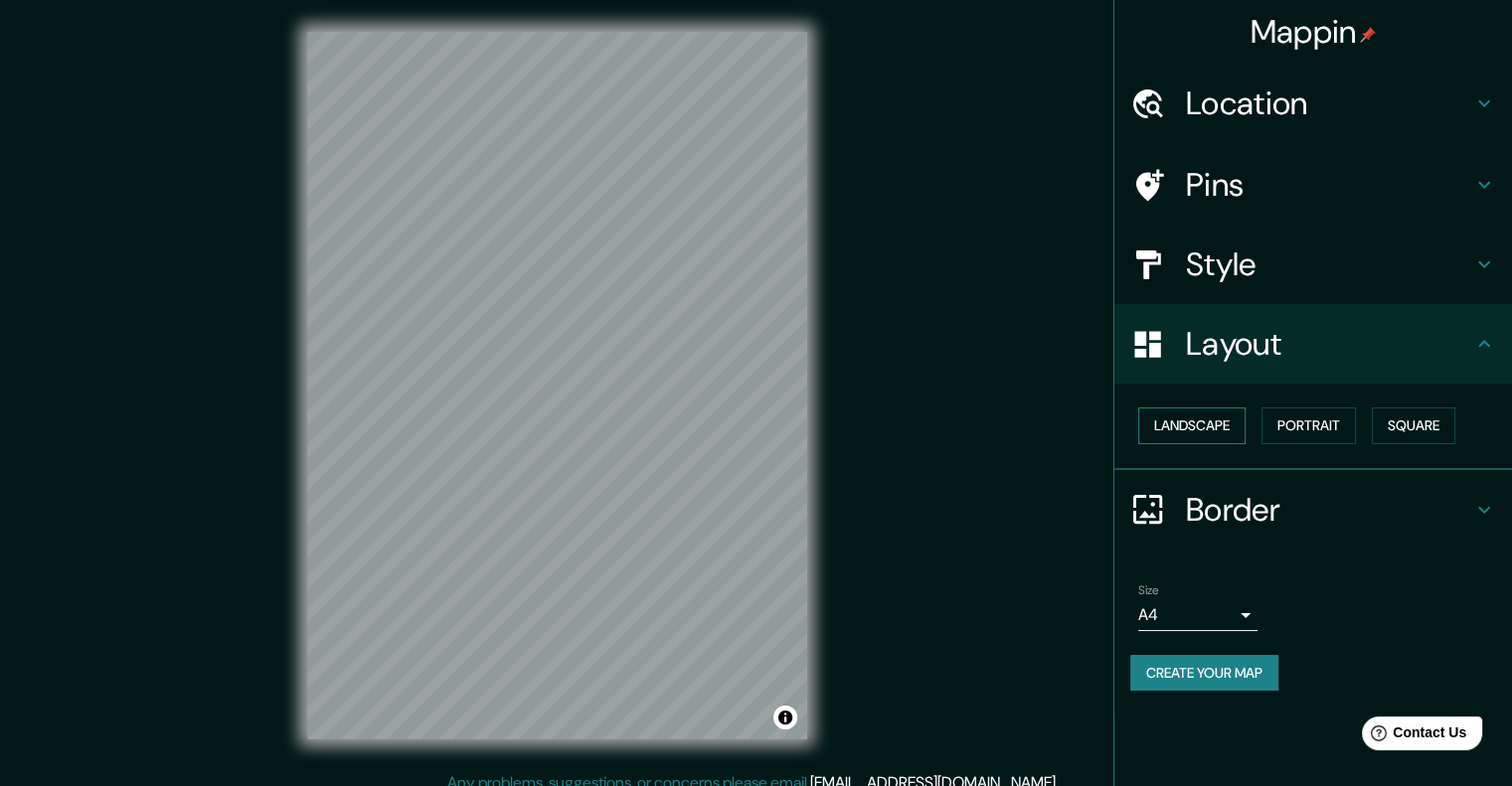 click on "Landscape" at bounding box center (1192, 425) 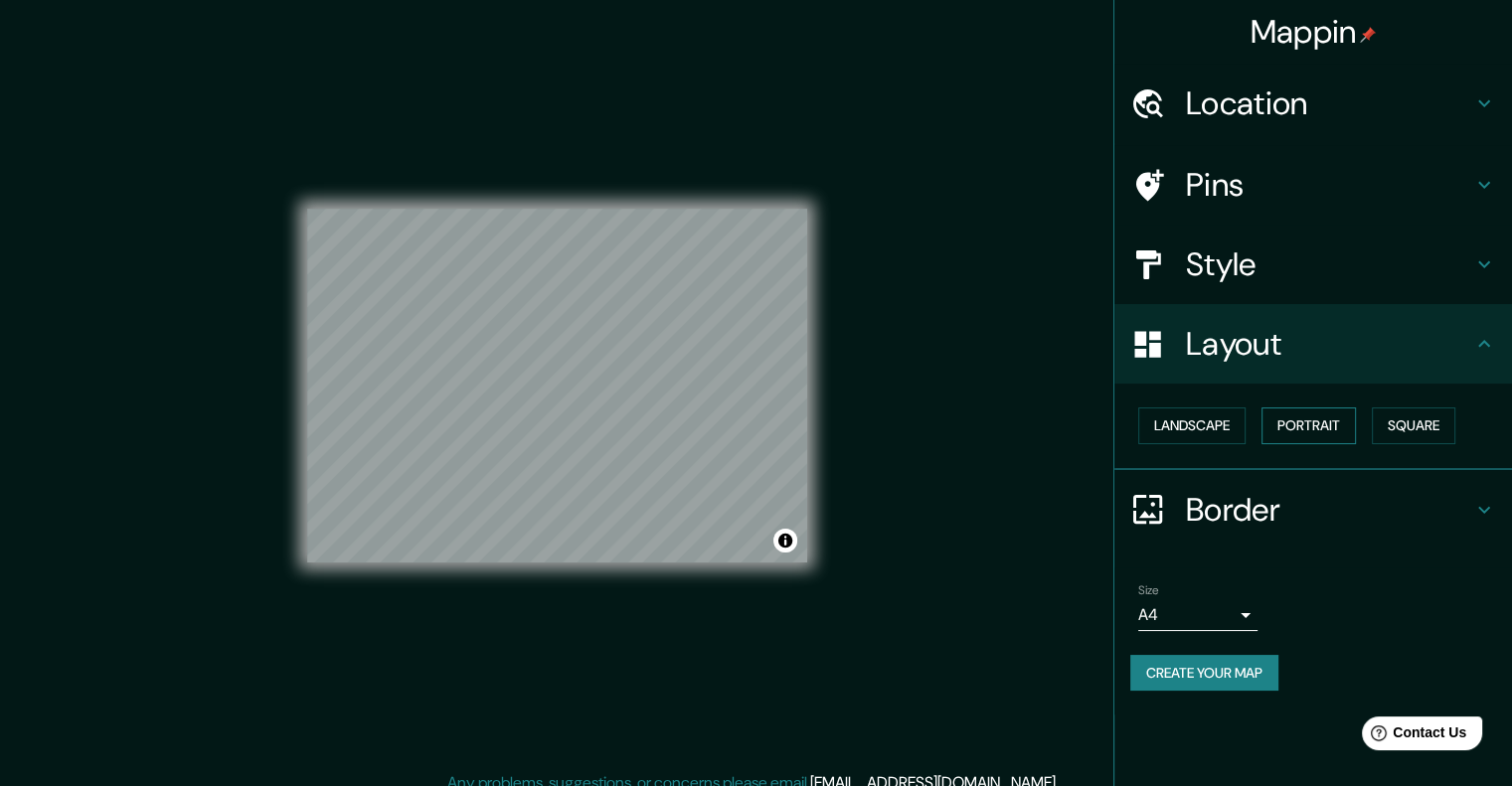 click on "Portrait" at bounding box center (1308, 425) 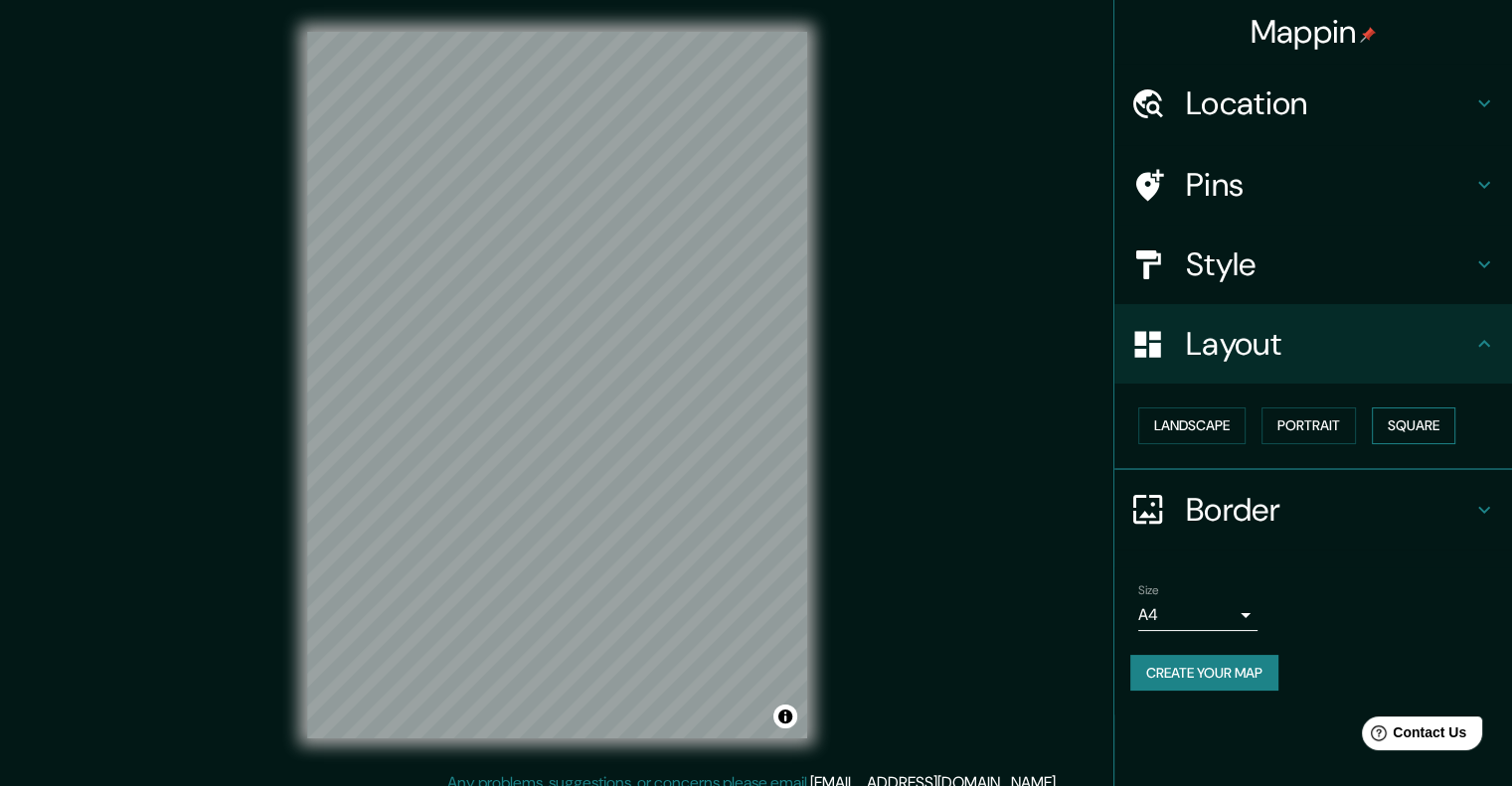 click on "Square" at bounding box center (1414, 425) 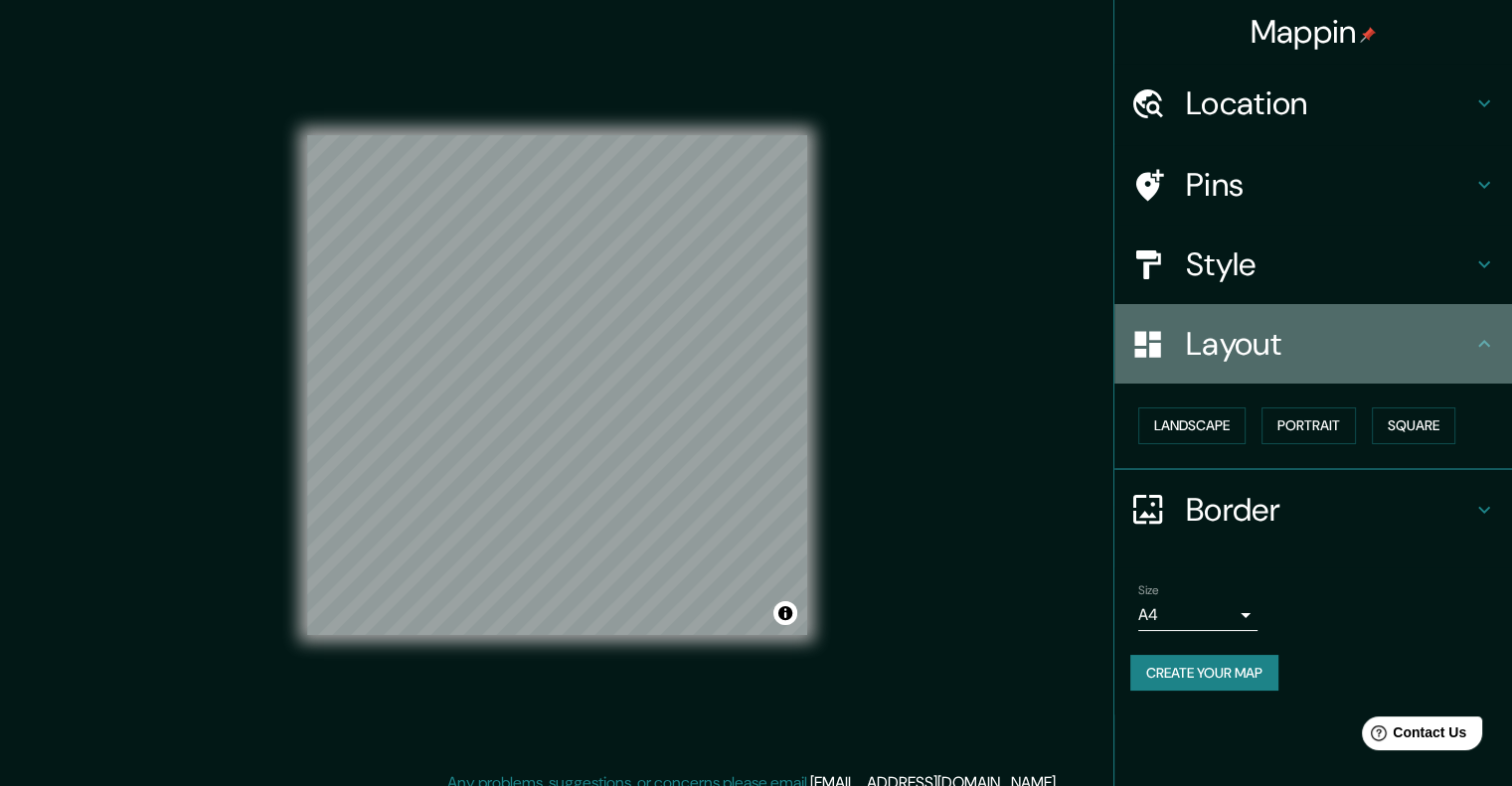 click 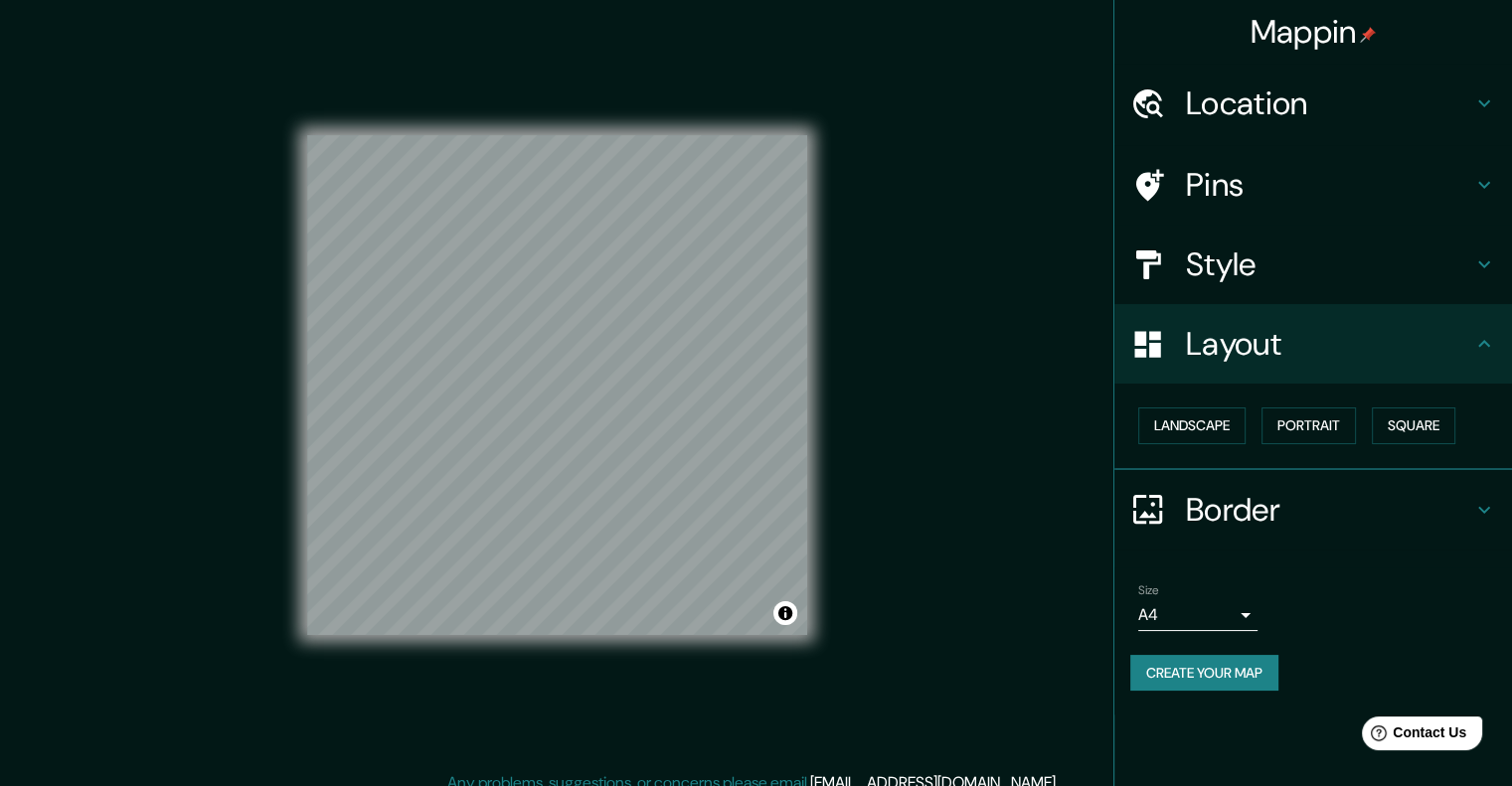 click on "Border" at bounding box center [1329, 510] 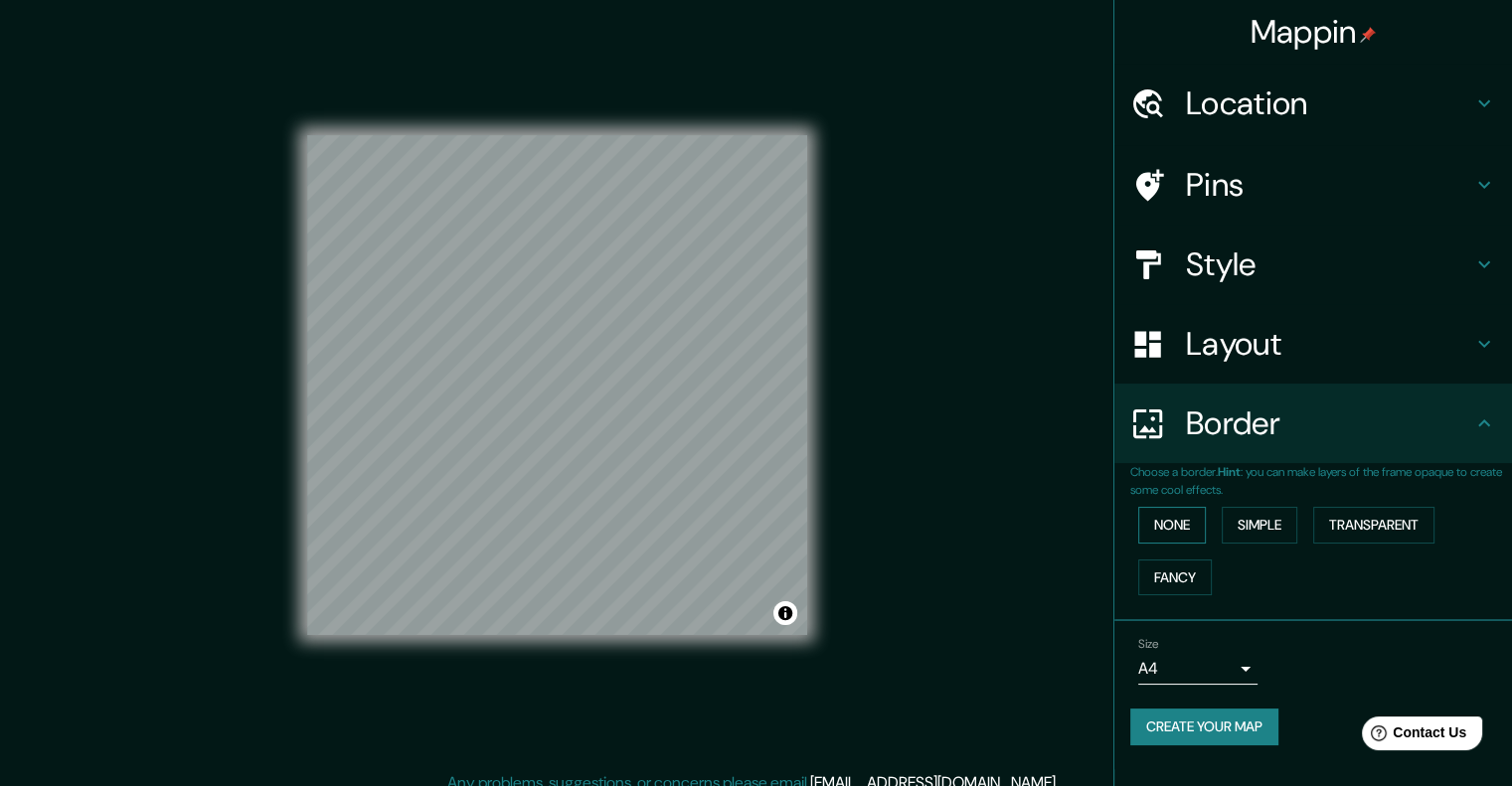 click on "None" at bounding box center [1172, 525] 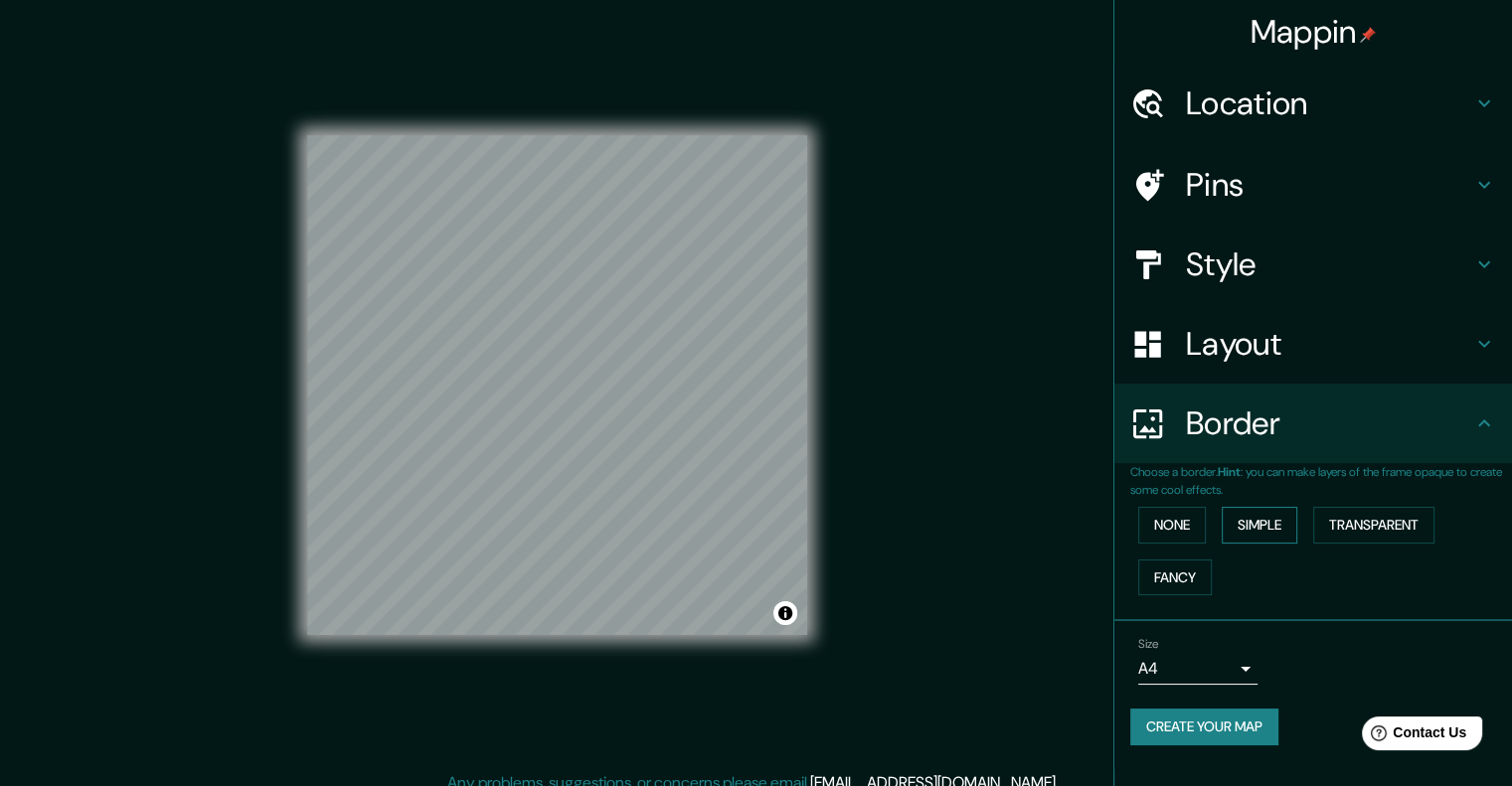 click on "Simple" at bounding box center [1260, 525] 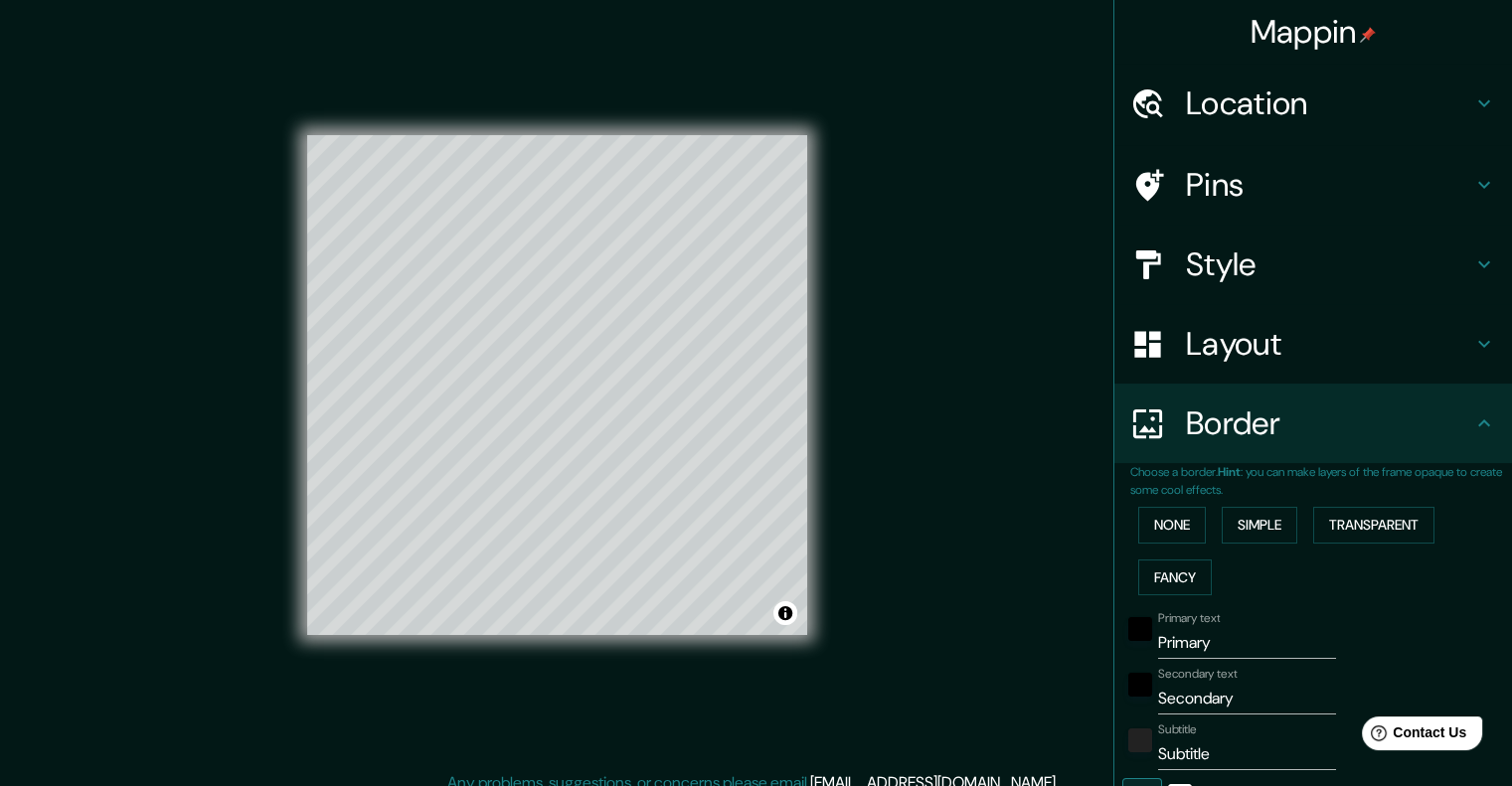 click on "Choose a border.  Hint : you can make layers of the frame opaque to create some cool effects." at bounding box center [1321, 481] 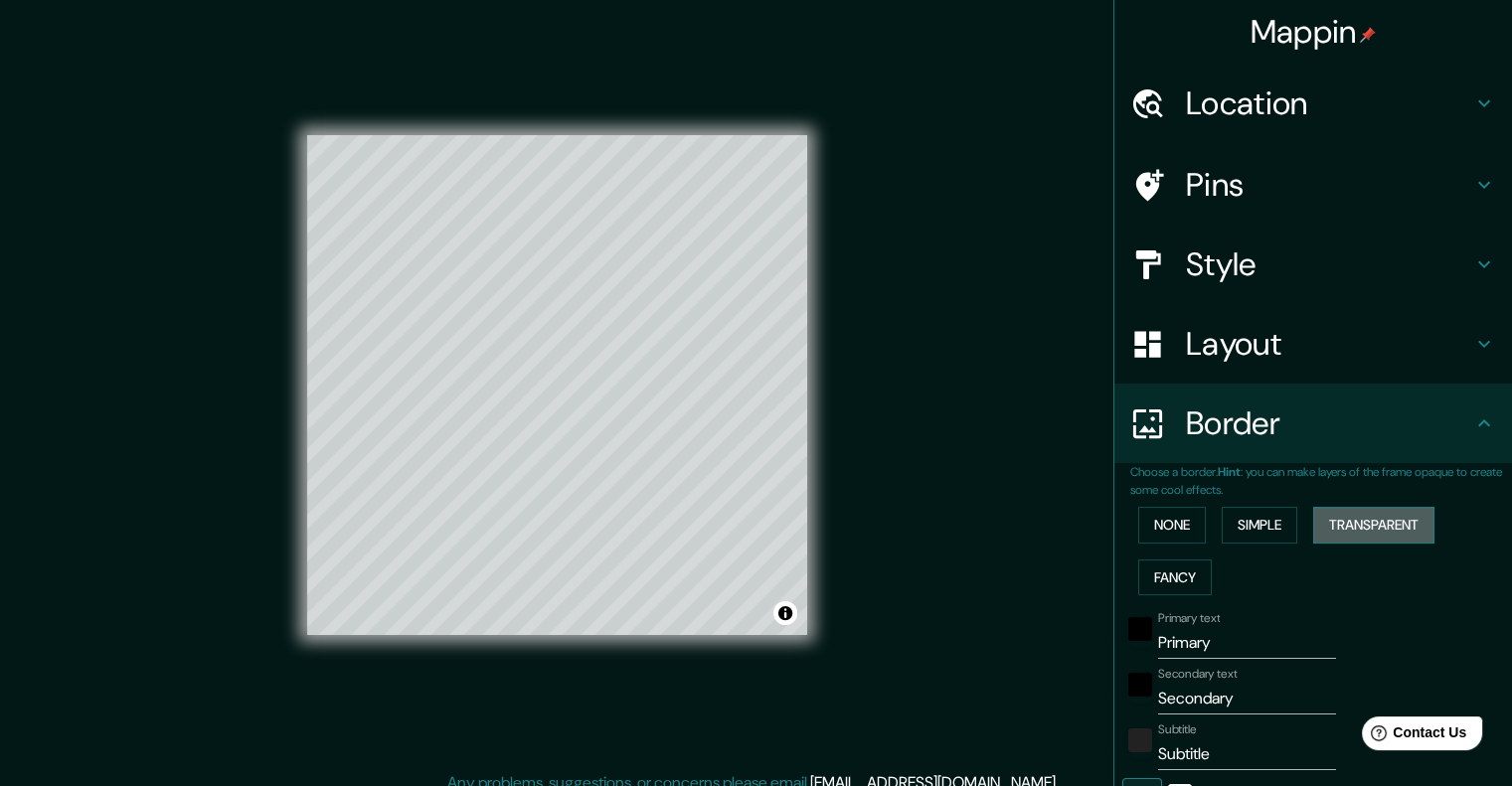click on "Transparent" at bounding box center (1374, 525) 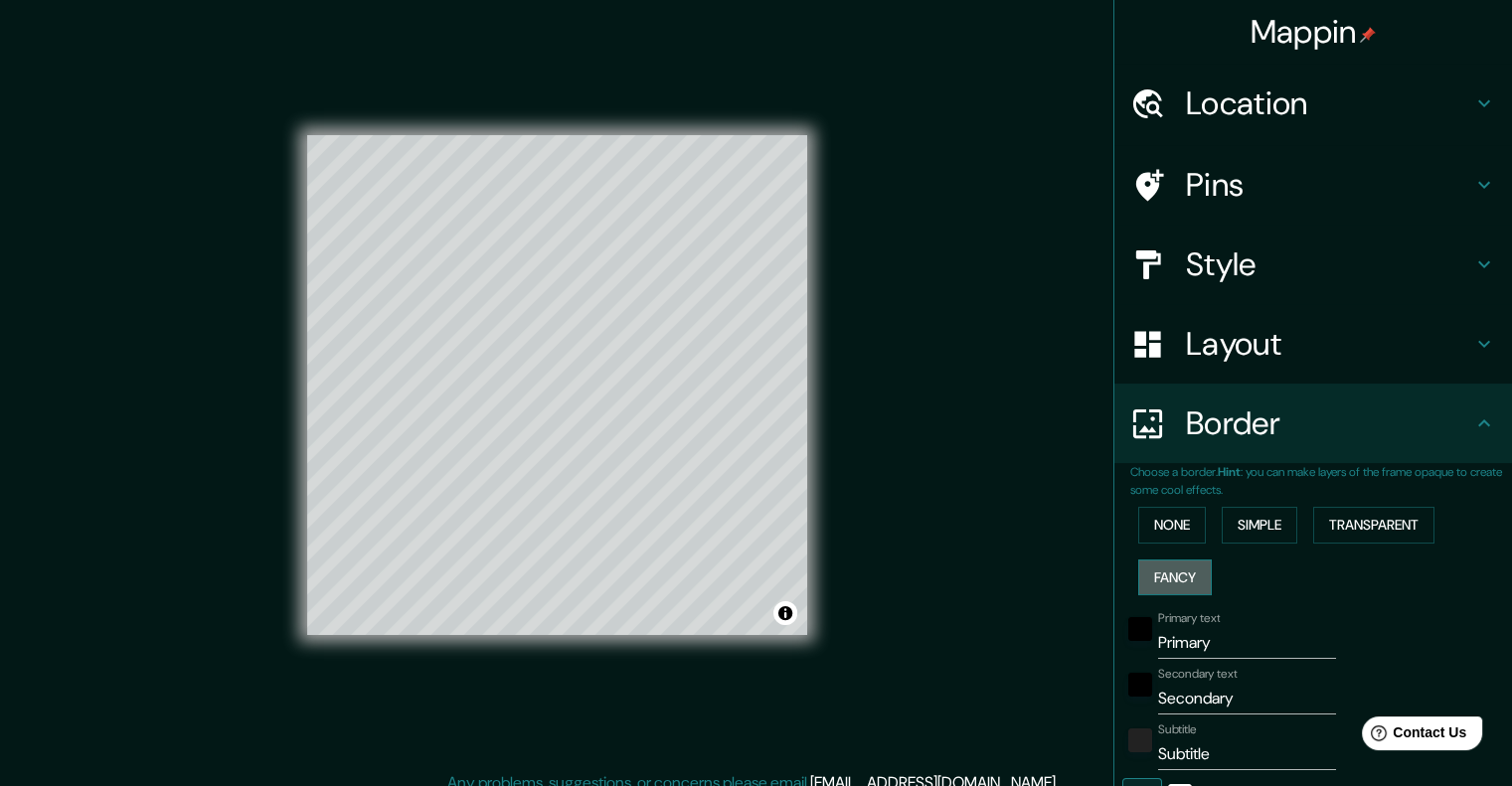 click on "Fancy" at bounding box center [1175, 577] 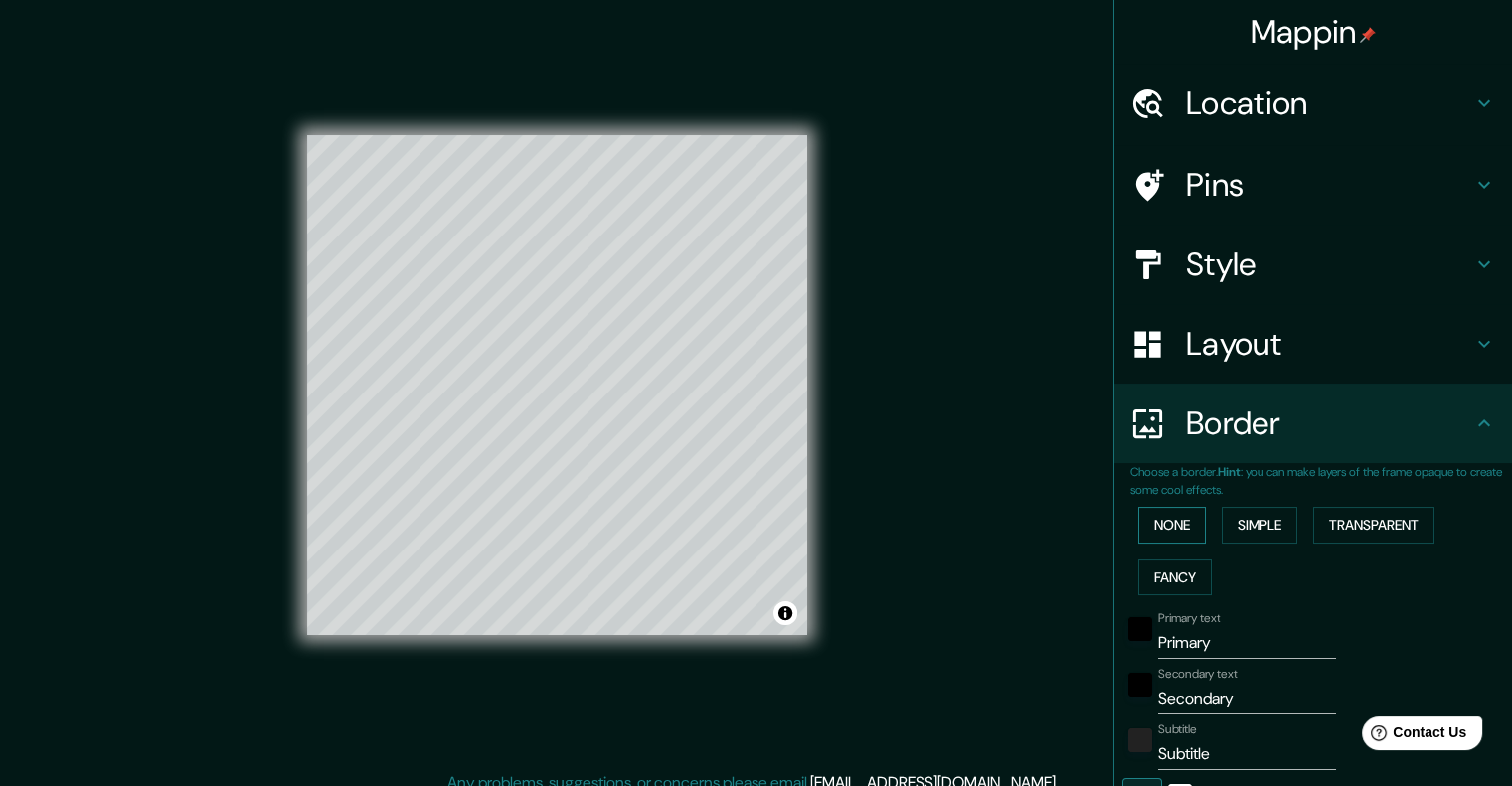 click on "None" at bounding box center [1172, 525] 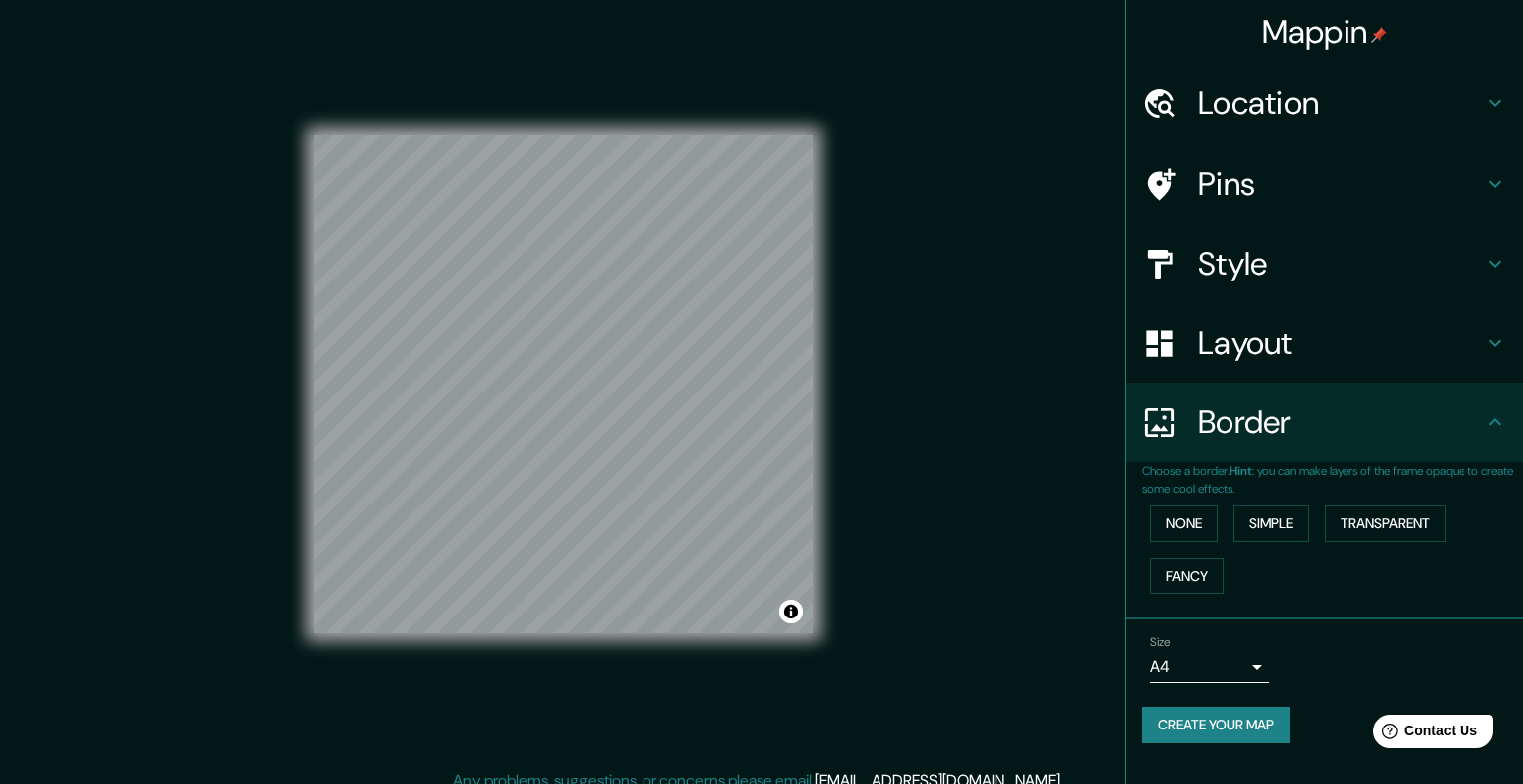 click on "Mappin Location Pins Style Layout Border Choose a border.  Hint : you can make layers of the frame opaque to create some cool effects. None Simple Transparent Fancy Size A4 single Create your map © Mapbox   © OpenStreetMap   Improve this map Any problems, suggestions, or concerns please email    [EMAIL_ADDRESS][DOMAIN_NAME] . . ." at bounding box center [762, 392] 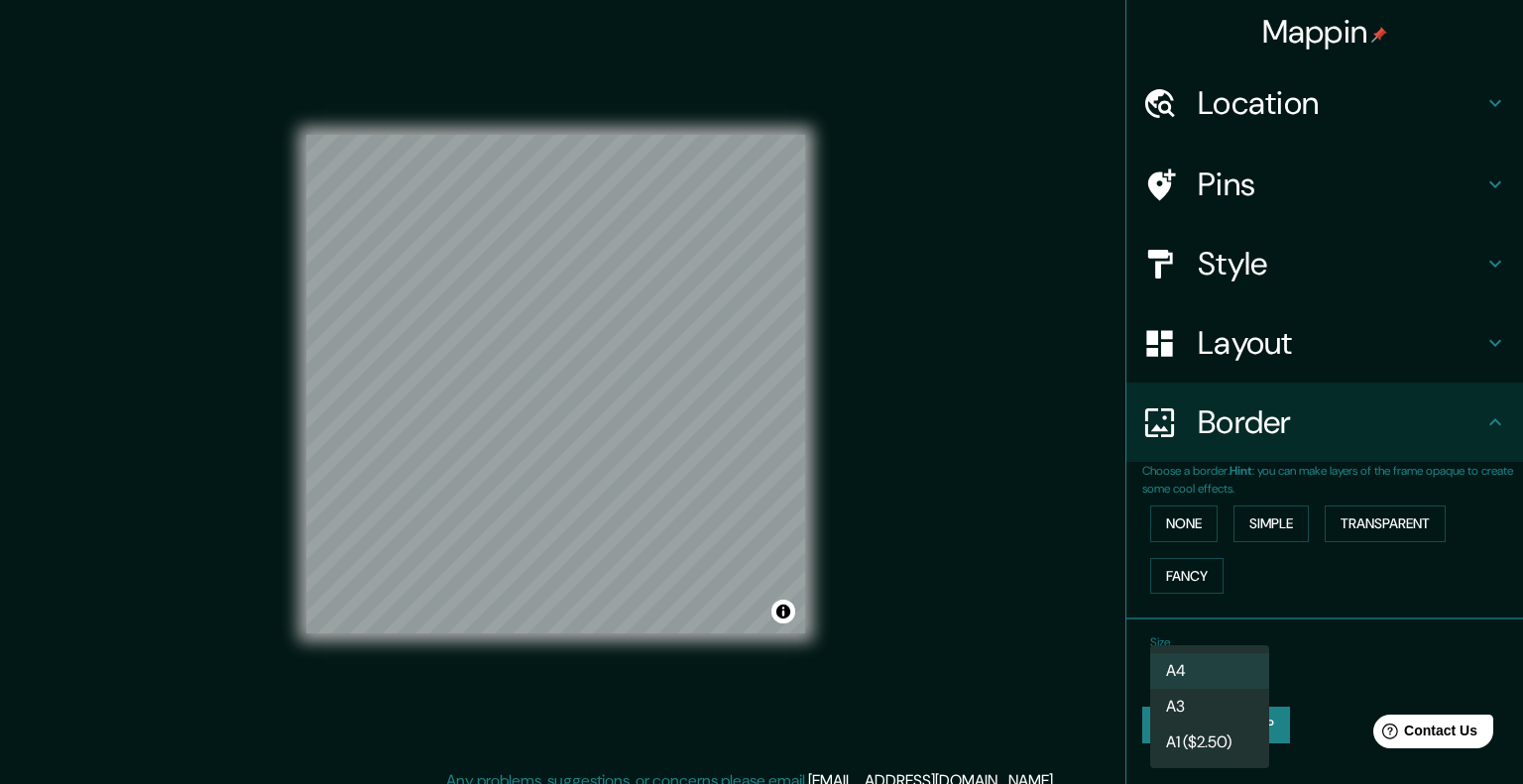 click on "A3" at bounding box center (1210, 707) 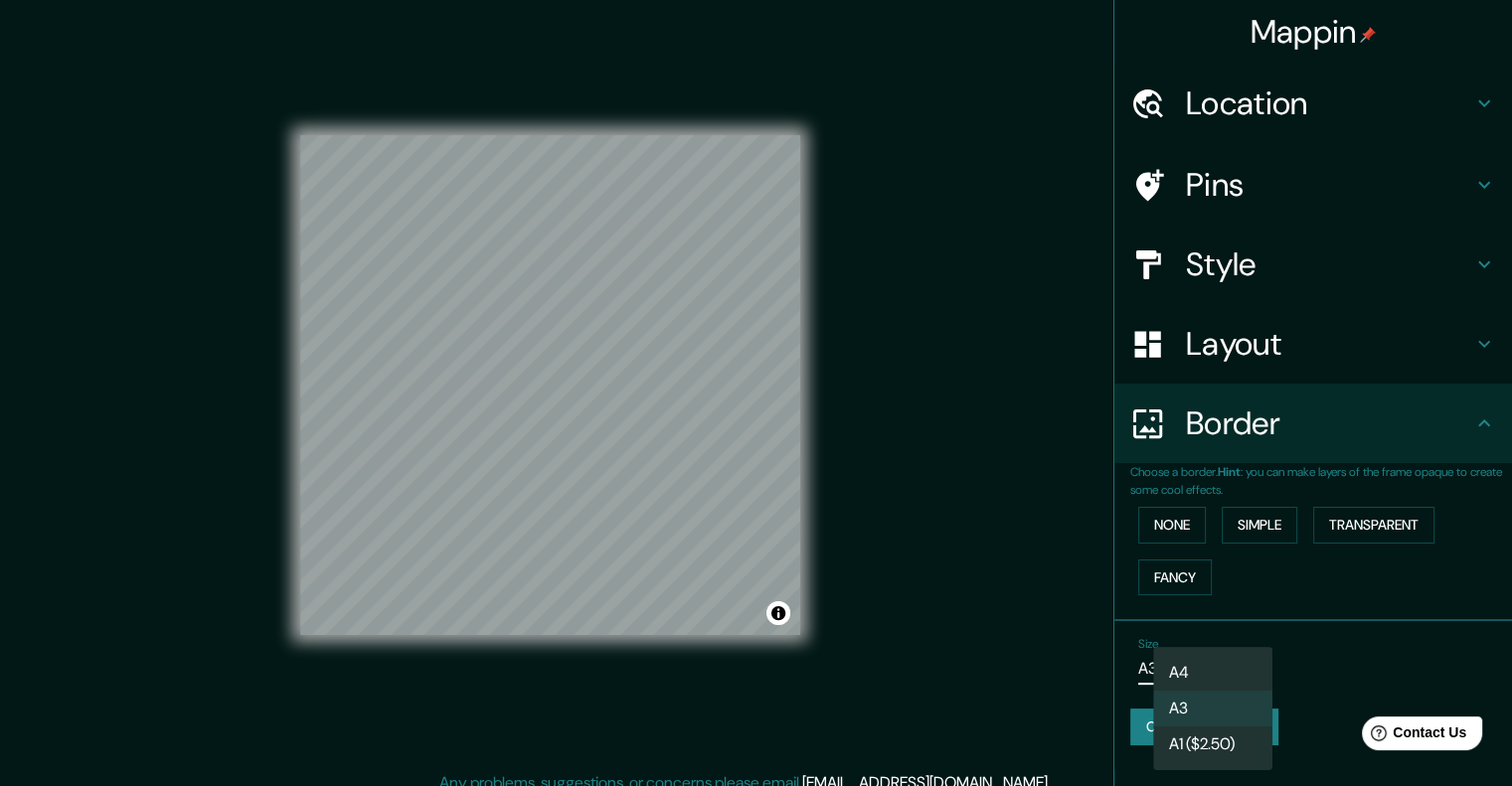 click on "Mappin Location Pins Style Layout Border Choose a border.  Hint : you can make layers of the frame opaque to create some cool effects. None Simple Transparent Fancy Size A3 a4 Create your map © Mapbox   © OpenStreetMap   Improve this map Any problems, suggestions, or concerns please email    [EMAIL_ADDRESS][DOMAIN_NAME] . . . A4 A3 A1 ($2.50)" at bounding box center (756, 393) 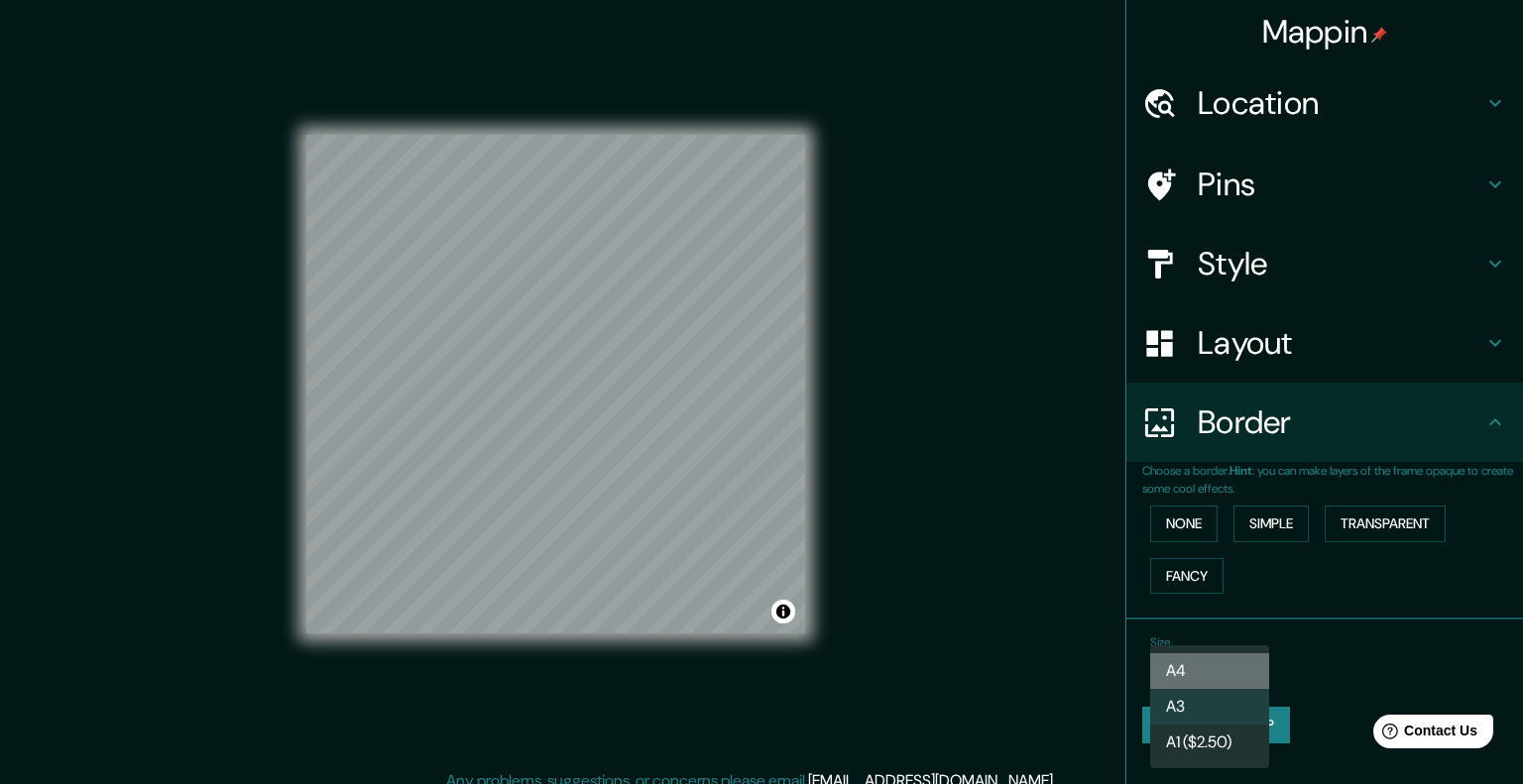 click on "A4" at bounding box center [1210, 671] 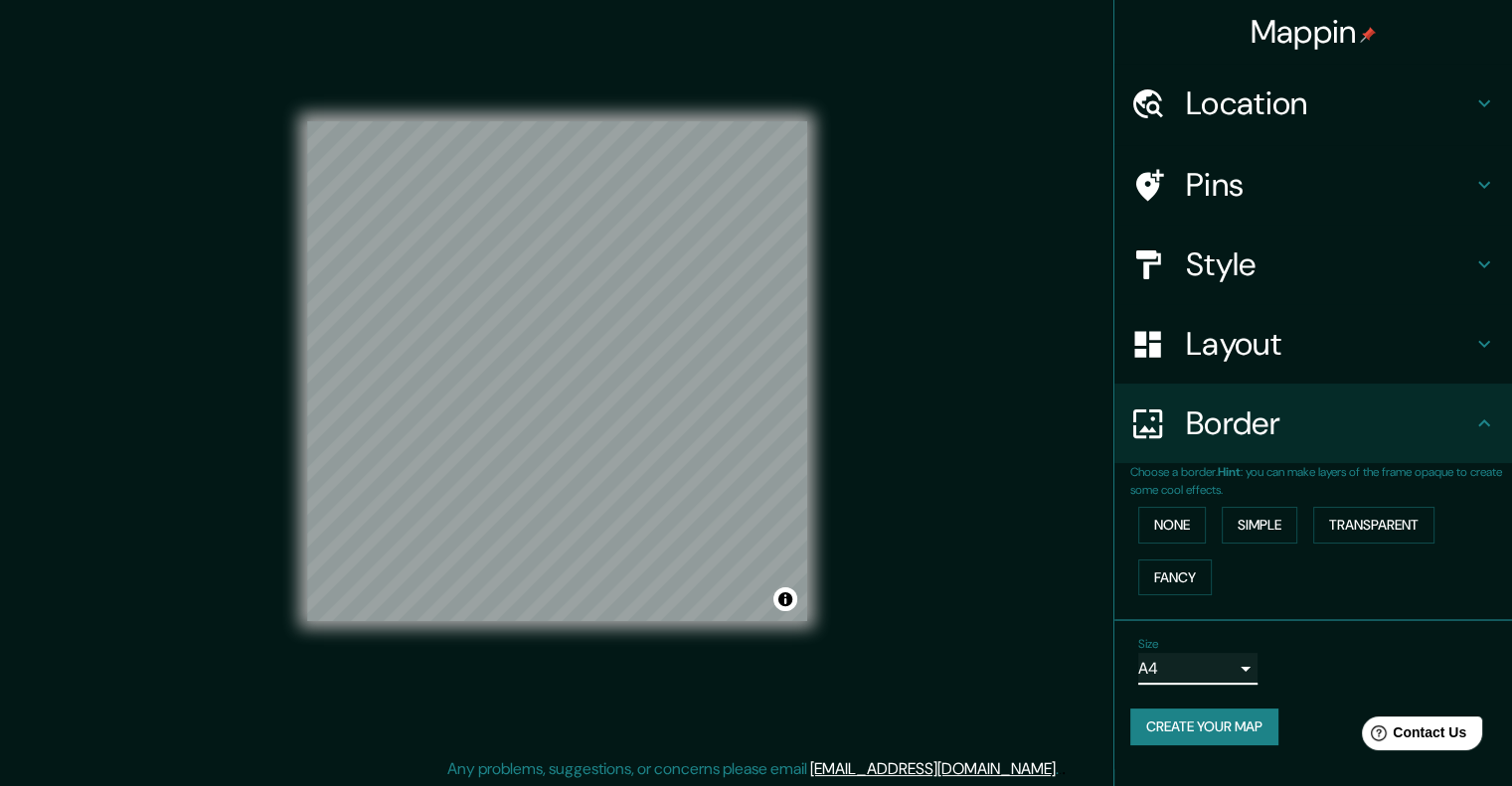 scroll, scrollTop: 0, scrollLeft: 0, axis: both 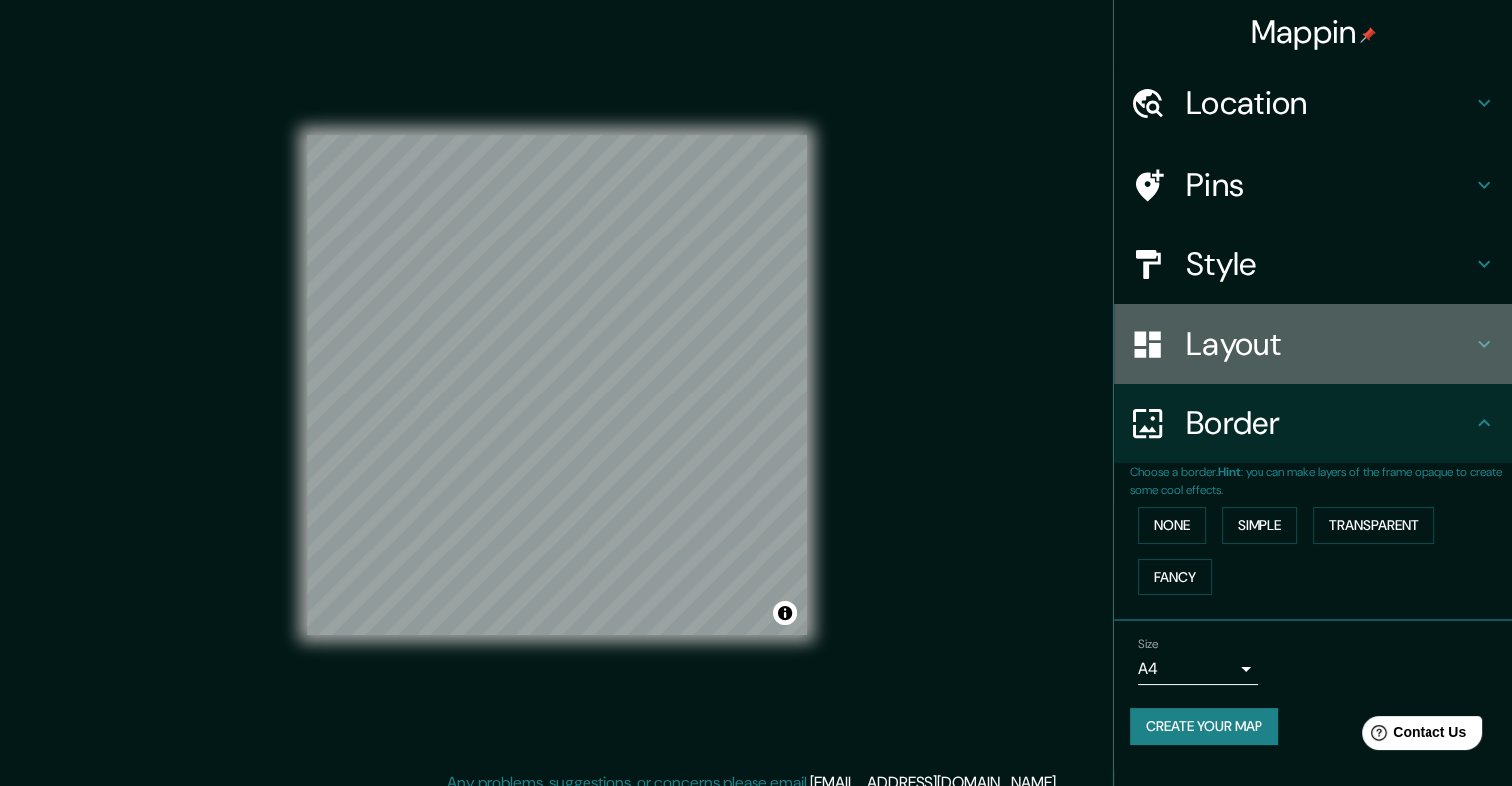 click on "Layout" at bounding box center (1329, 344) 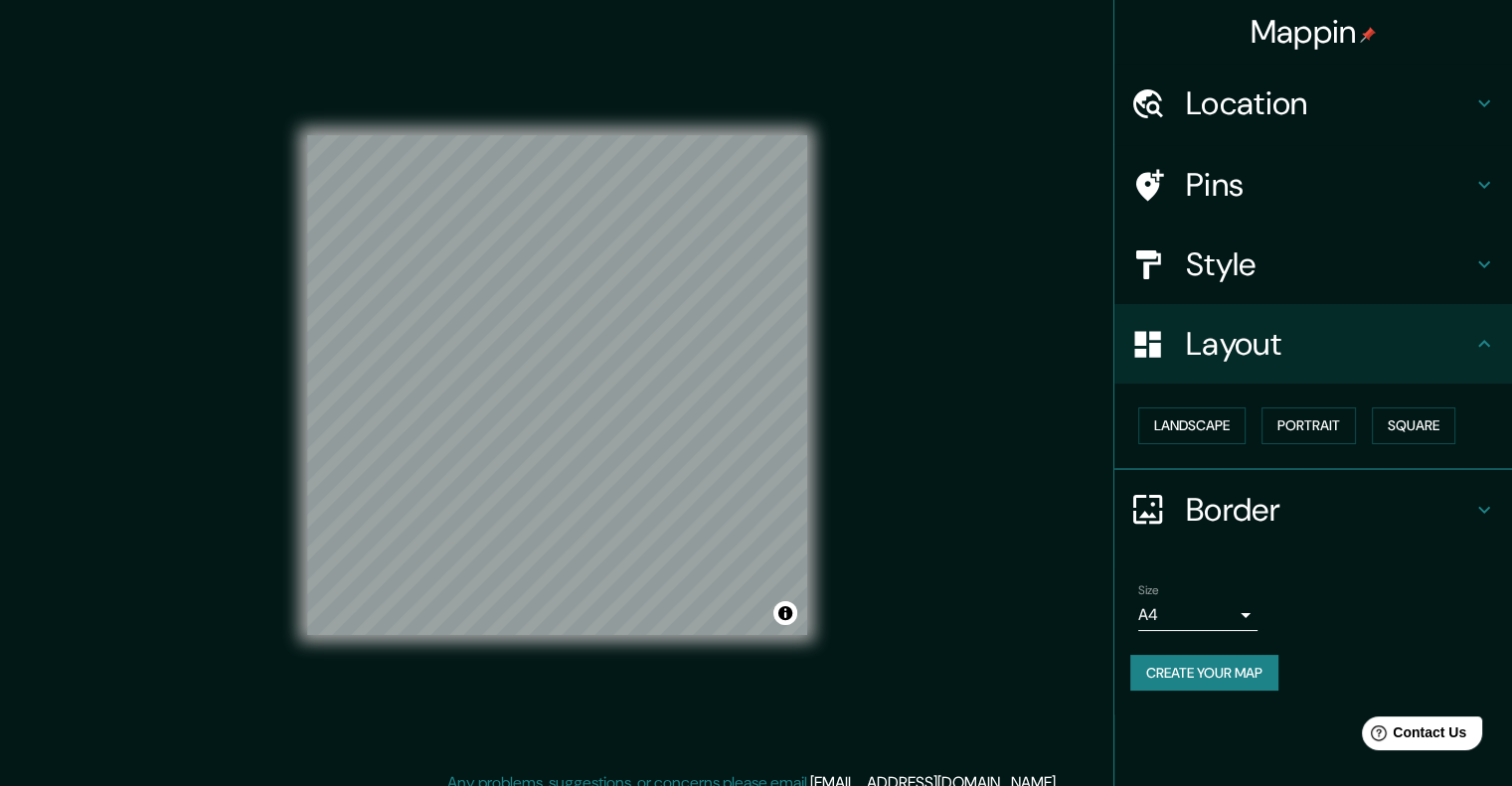 click on "Create your map" at bounding box center (1204, 673) 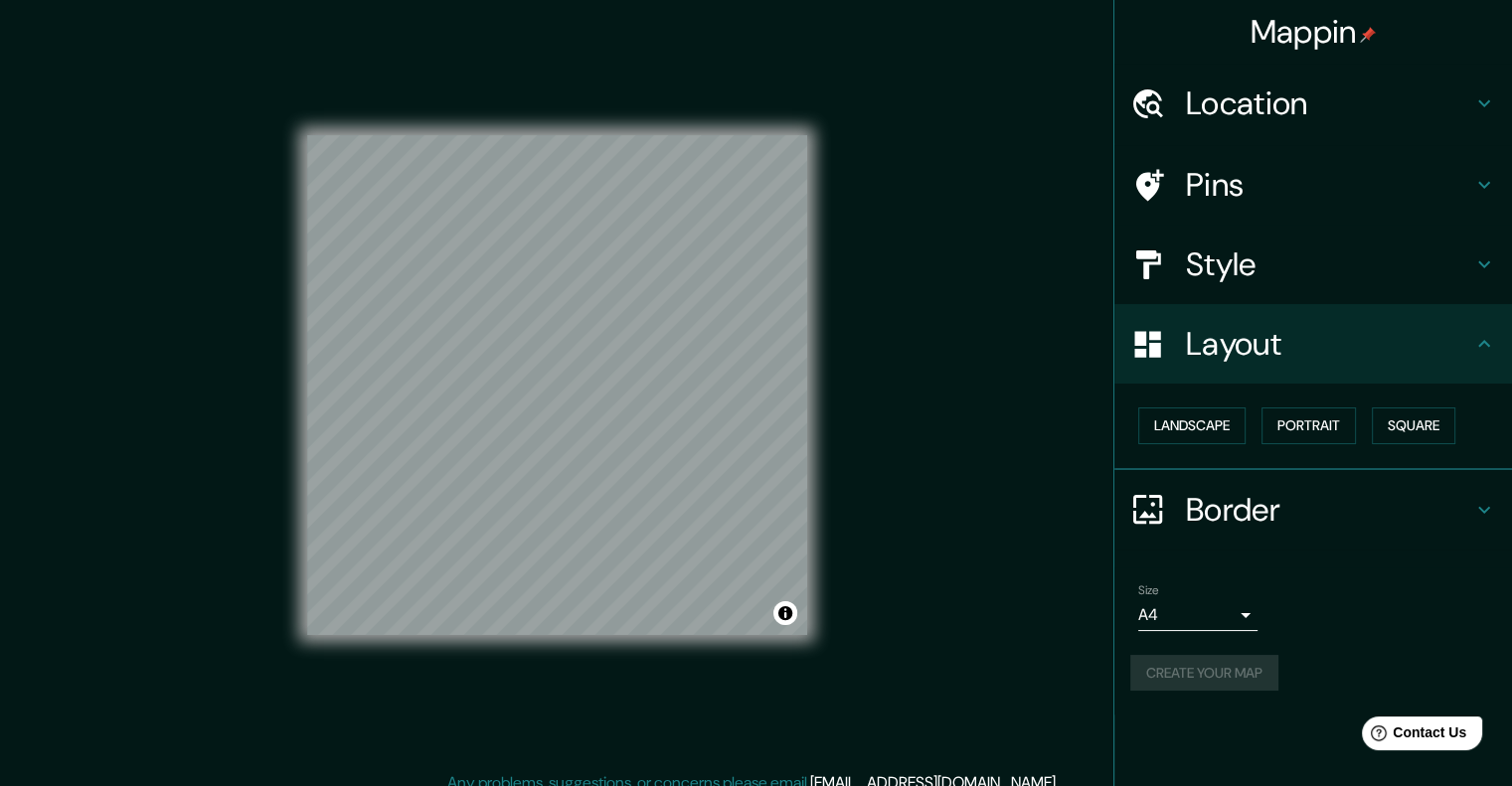 click 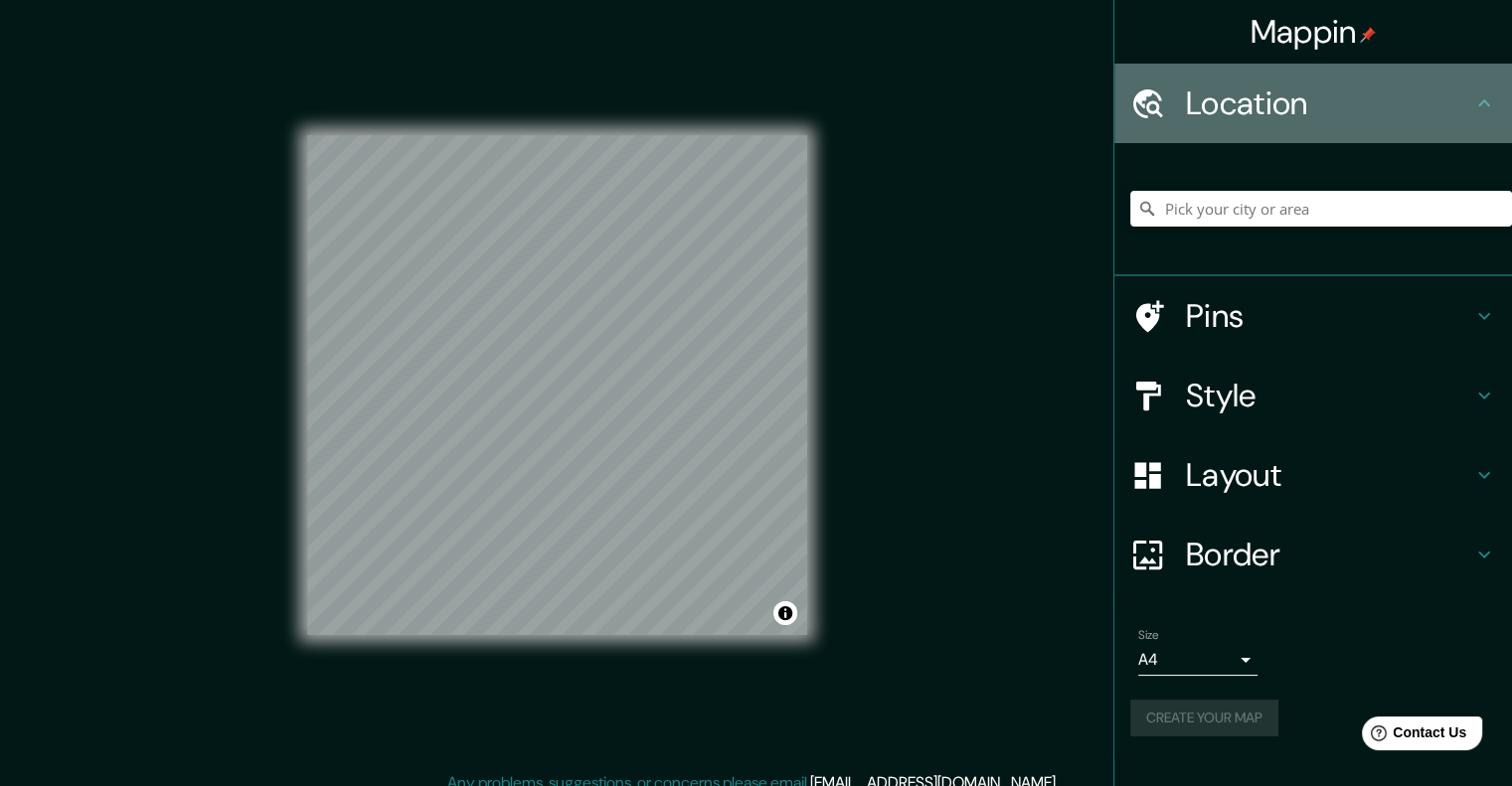 click 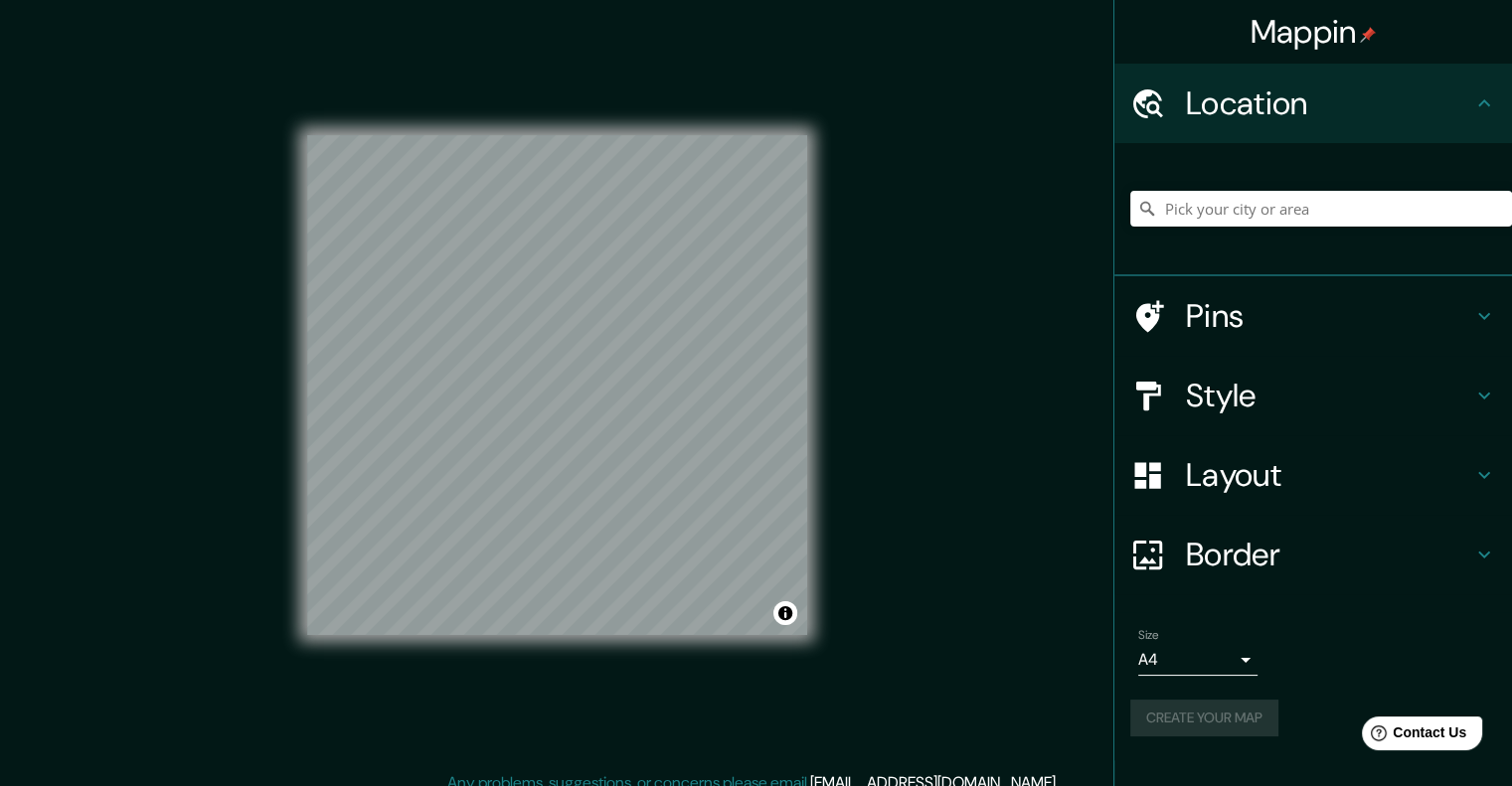 scroll, scrollTop: 16, scrollLeft: 0, axis: vertical 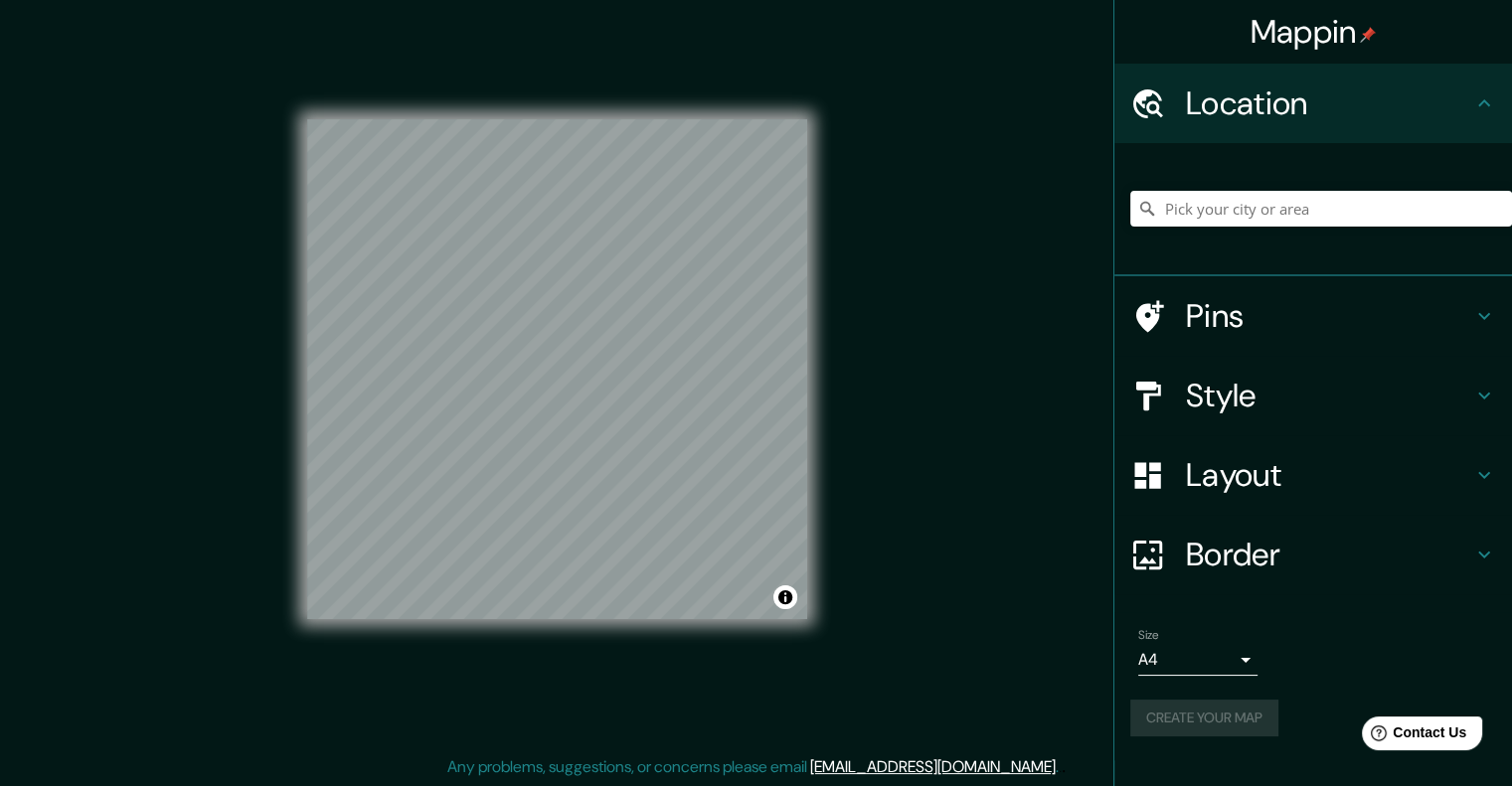 click on "Create your map" at bounding box center [1313, 717] 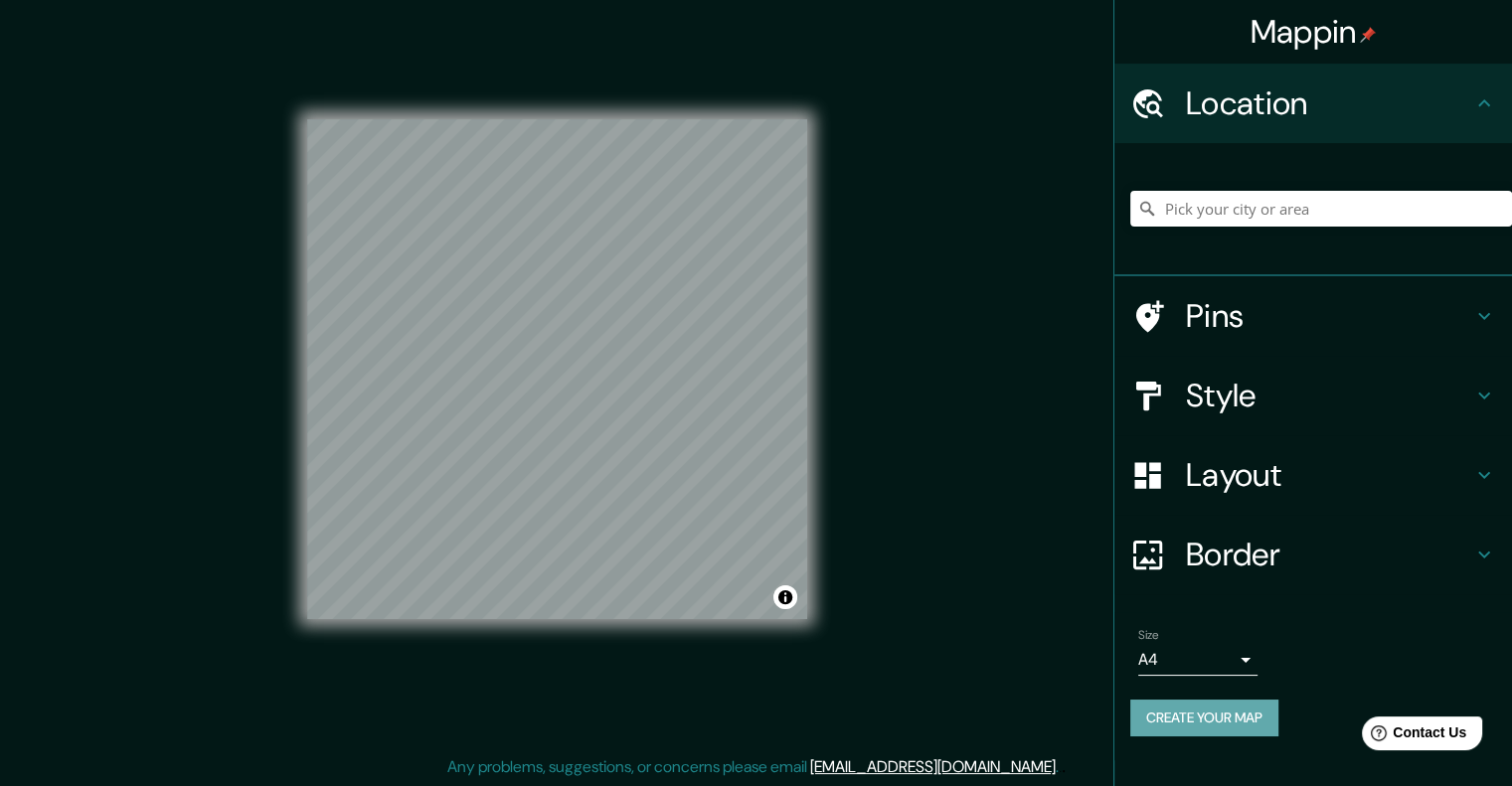 click on "Create your map" at bounding box center (1204, 717) 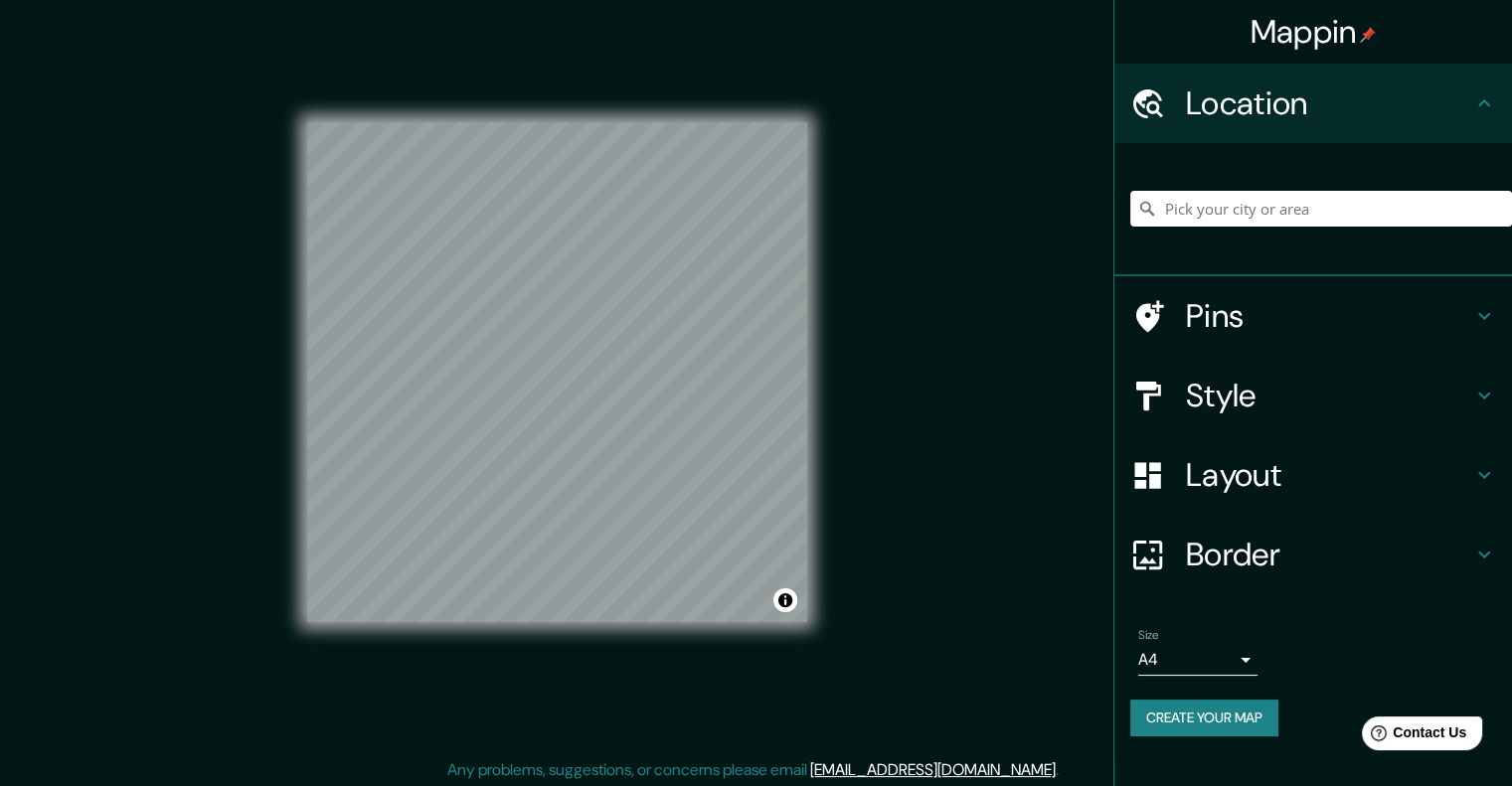 scroll, scrollTop: 16, scrollLeft: 0, axis: vertical 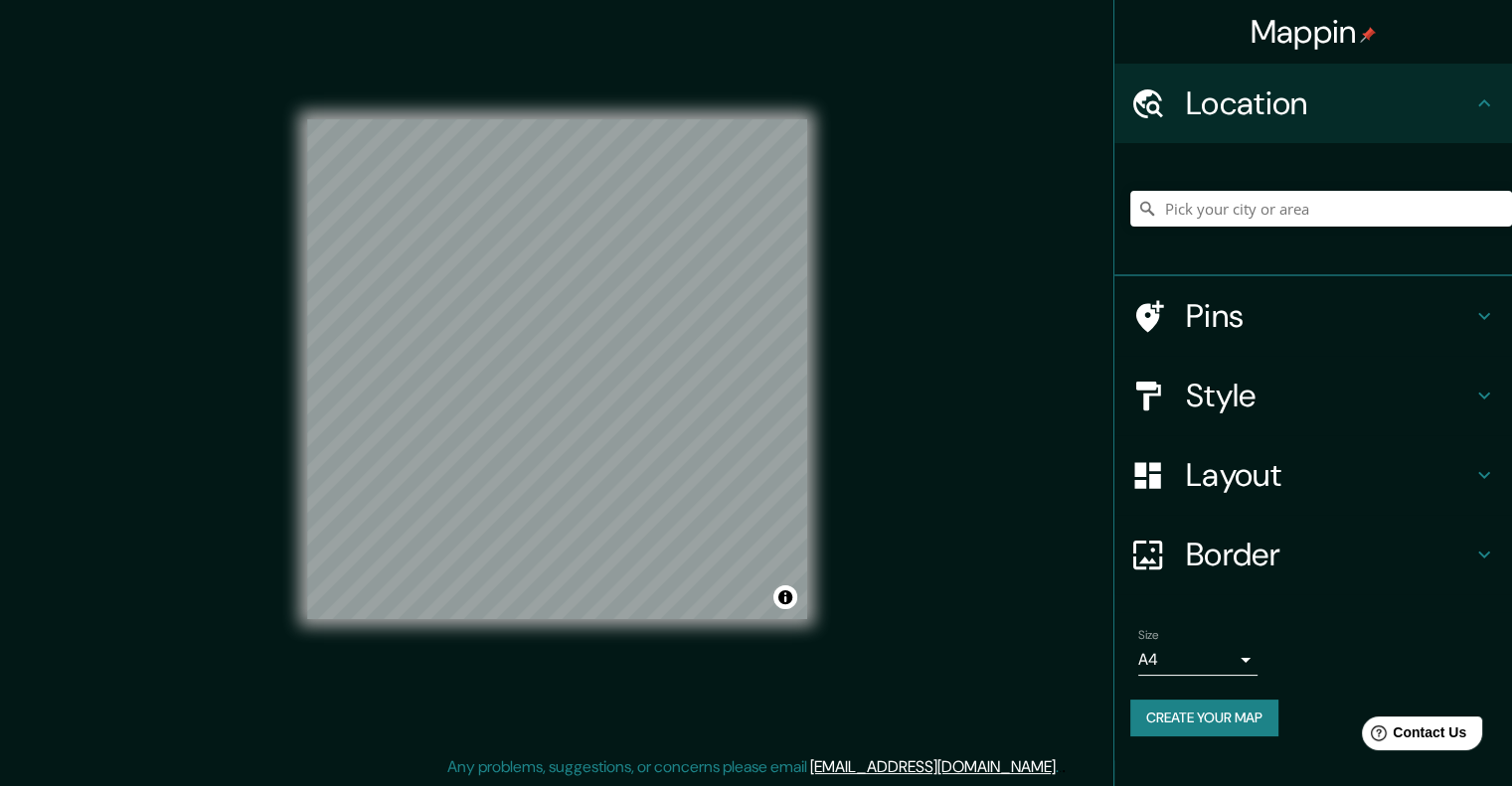 click on "Create your map" at bounding box center (1204, 717) 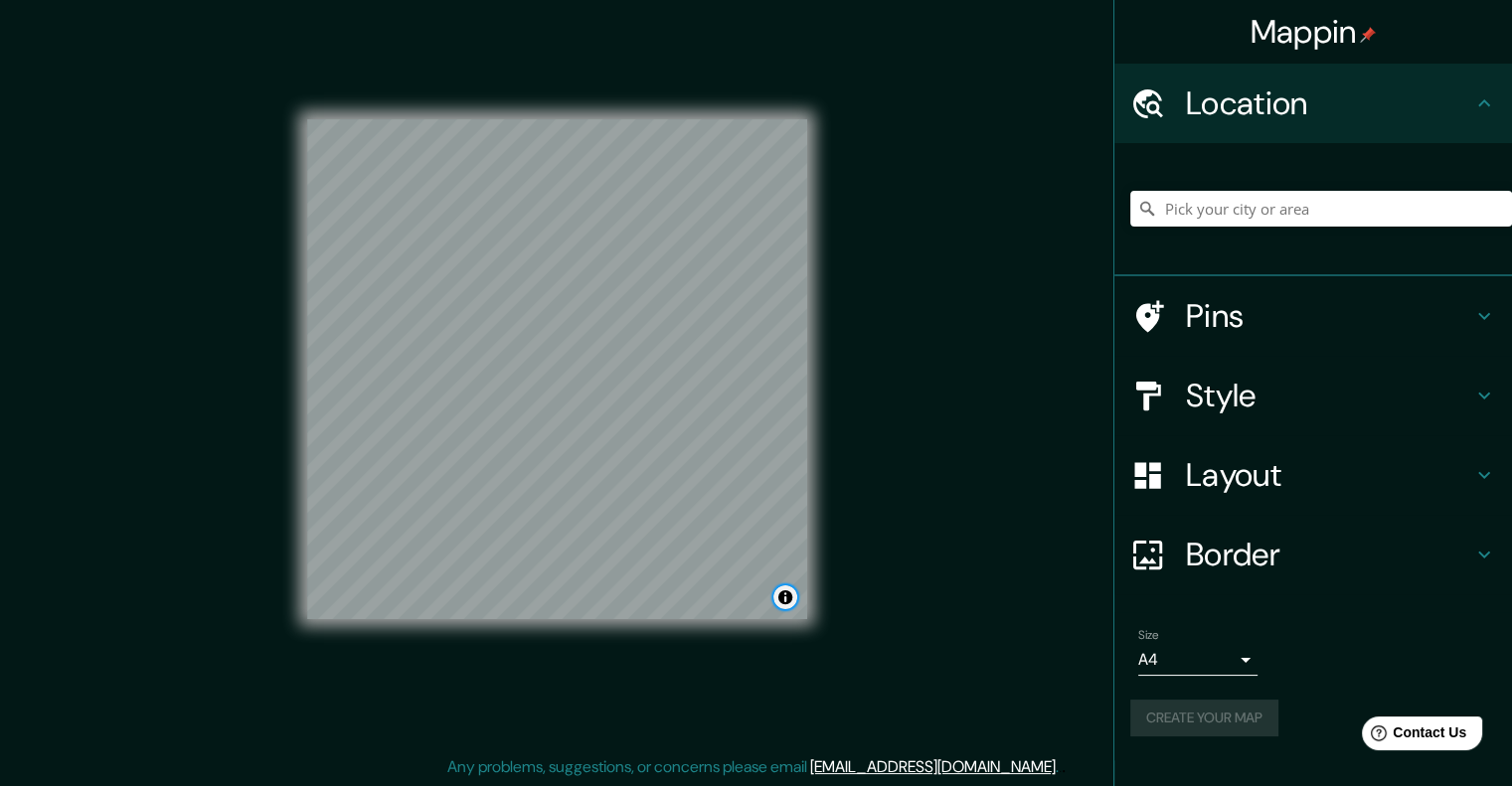 click at bounding box center (785, 597) 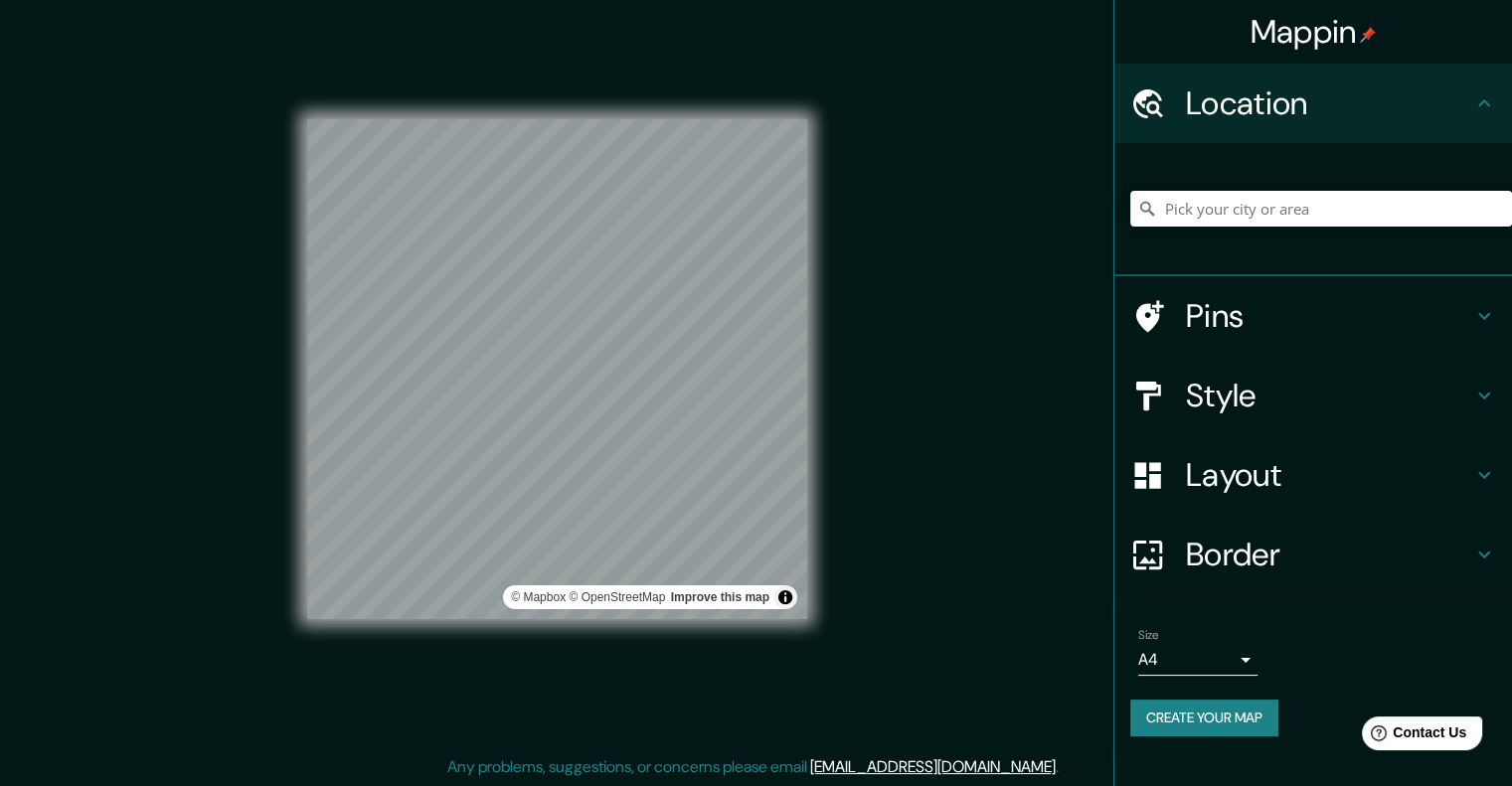 click on "Location" at bounding box center [1329, 103] 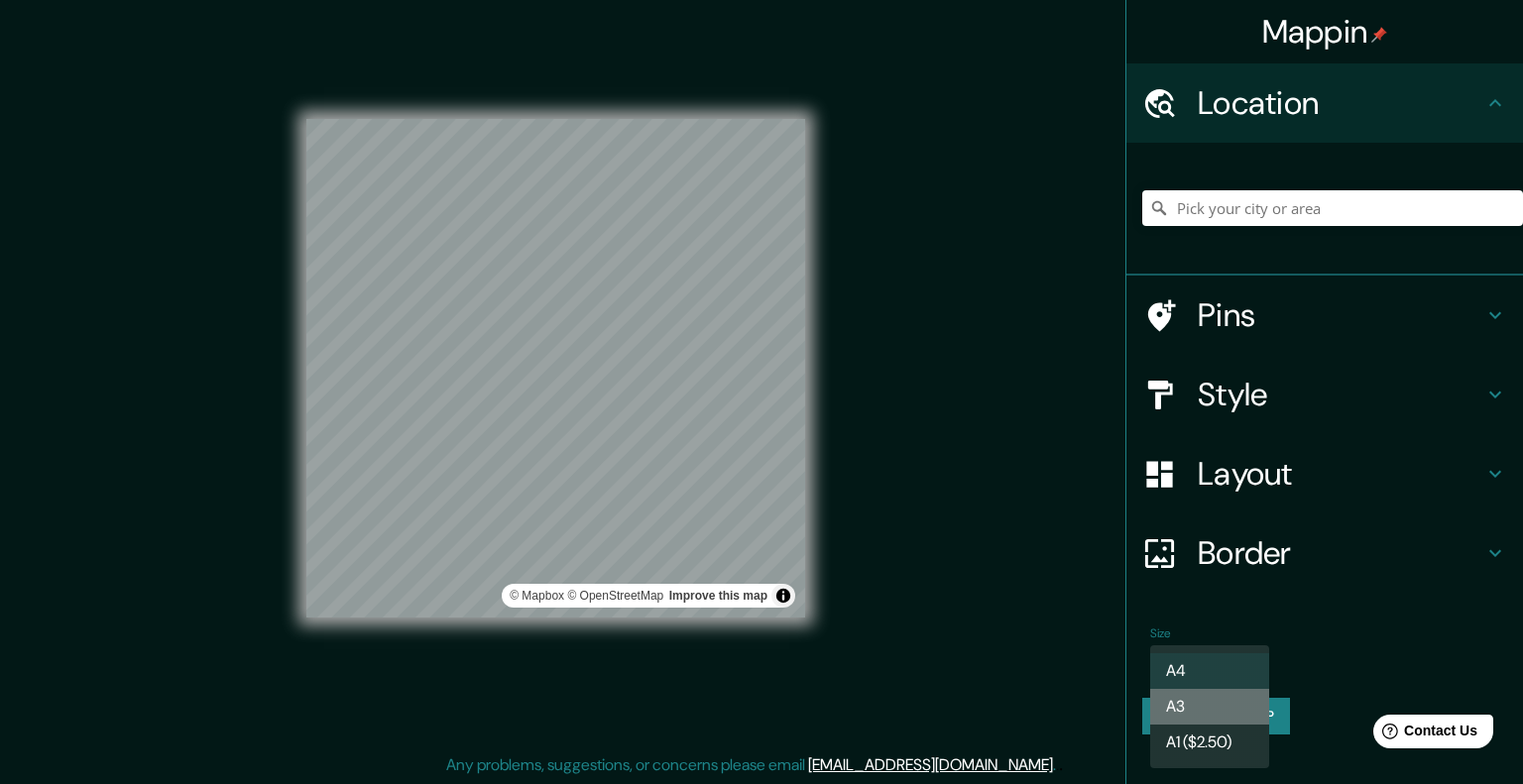 click on "A3" at bounding box center [1210, 707] 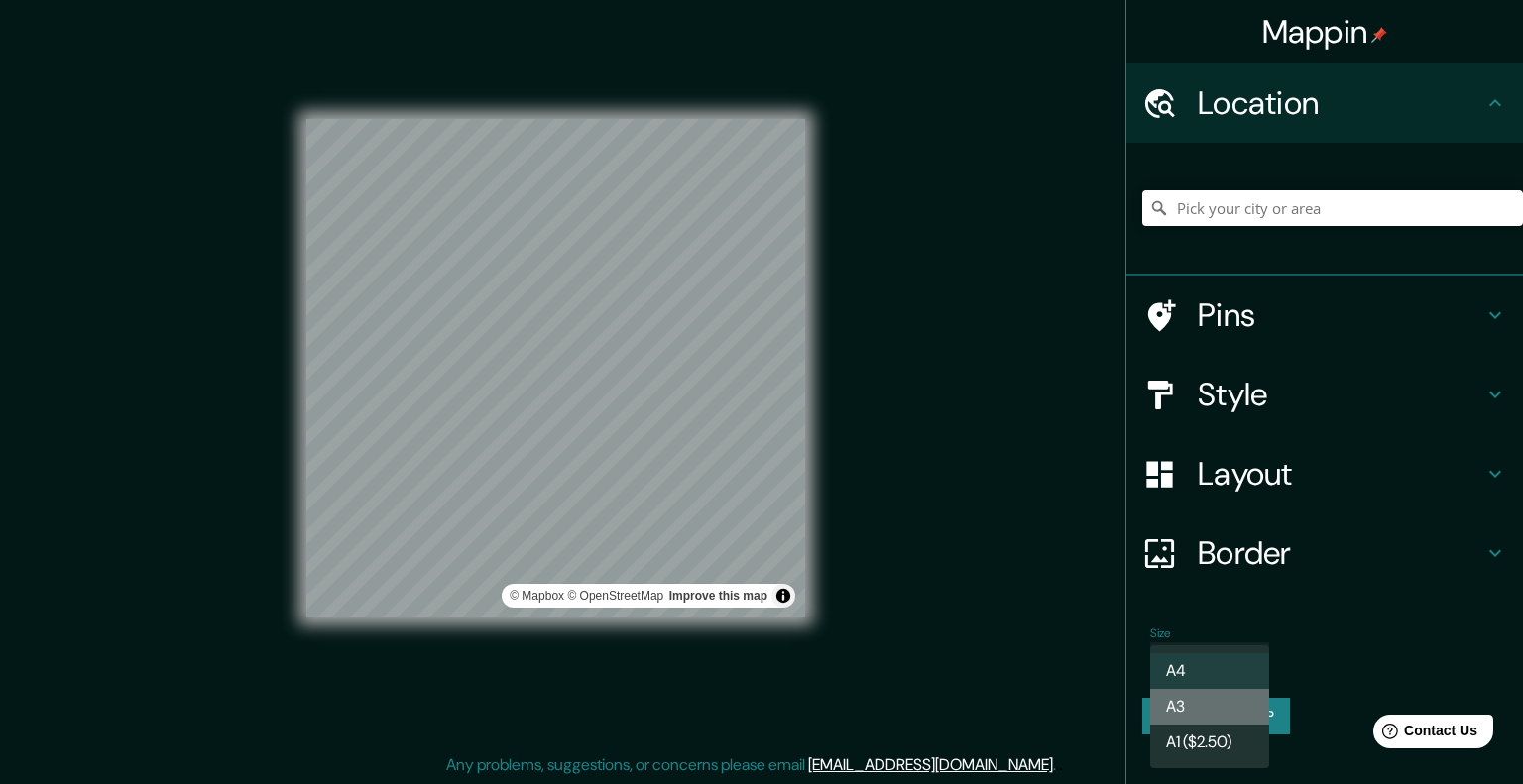 type on "a4" 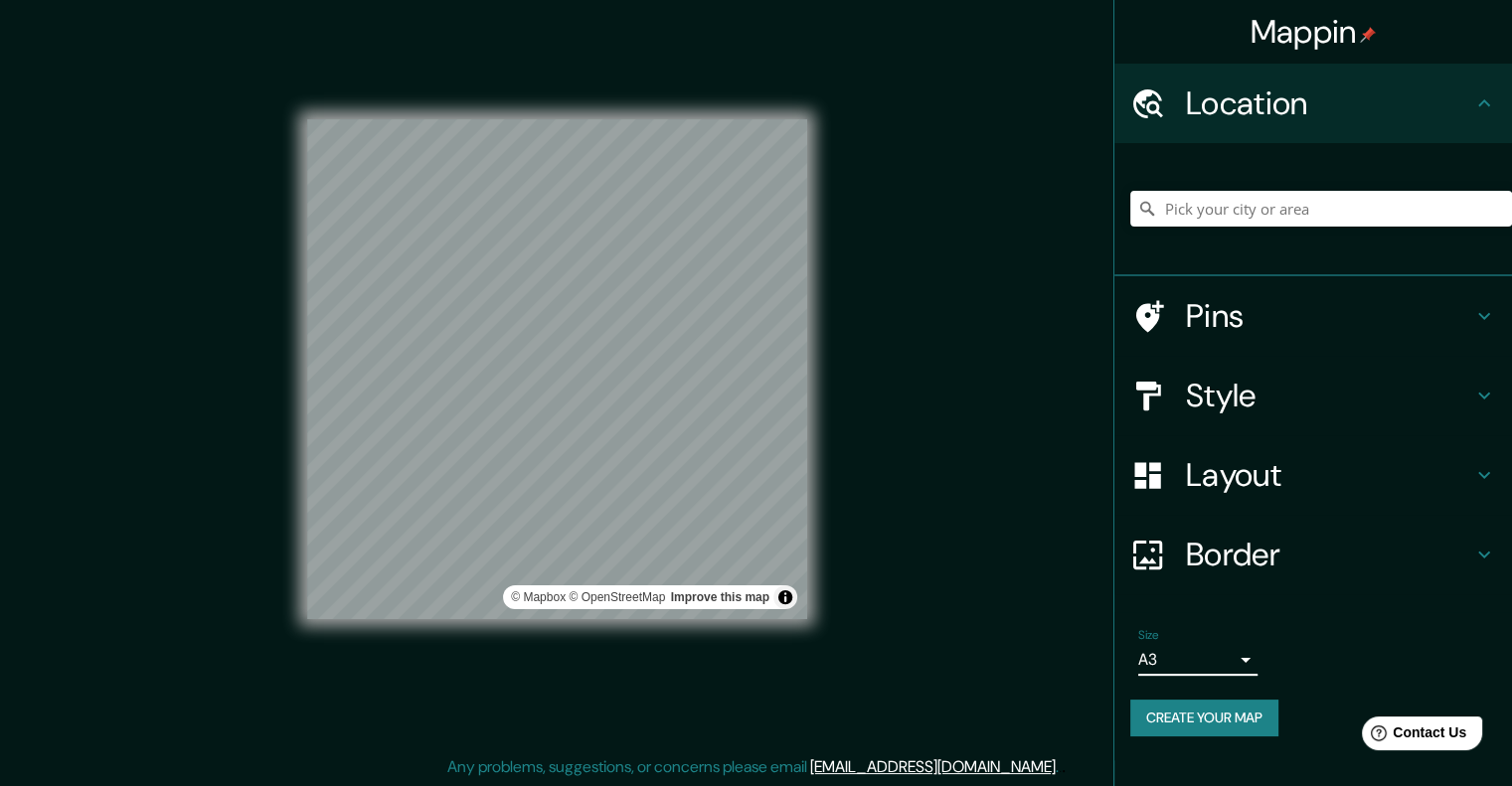 click on "Pins" at bounding box center [1313, 316] 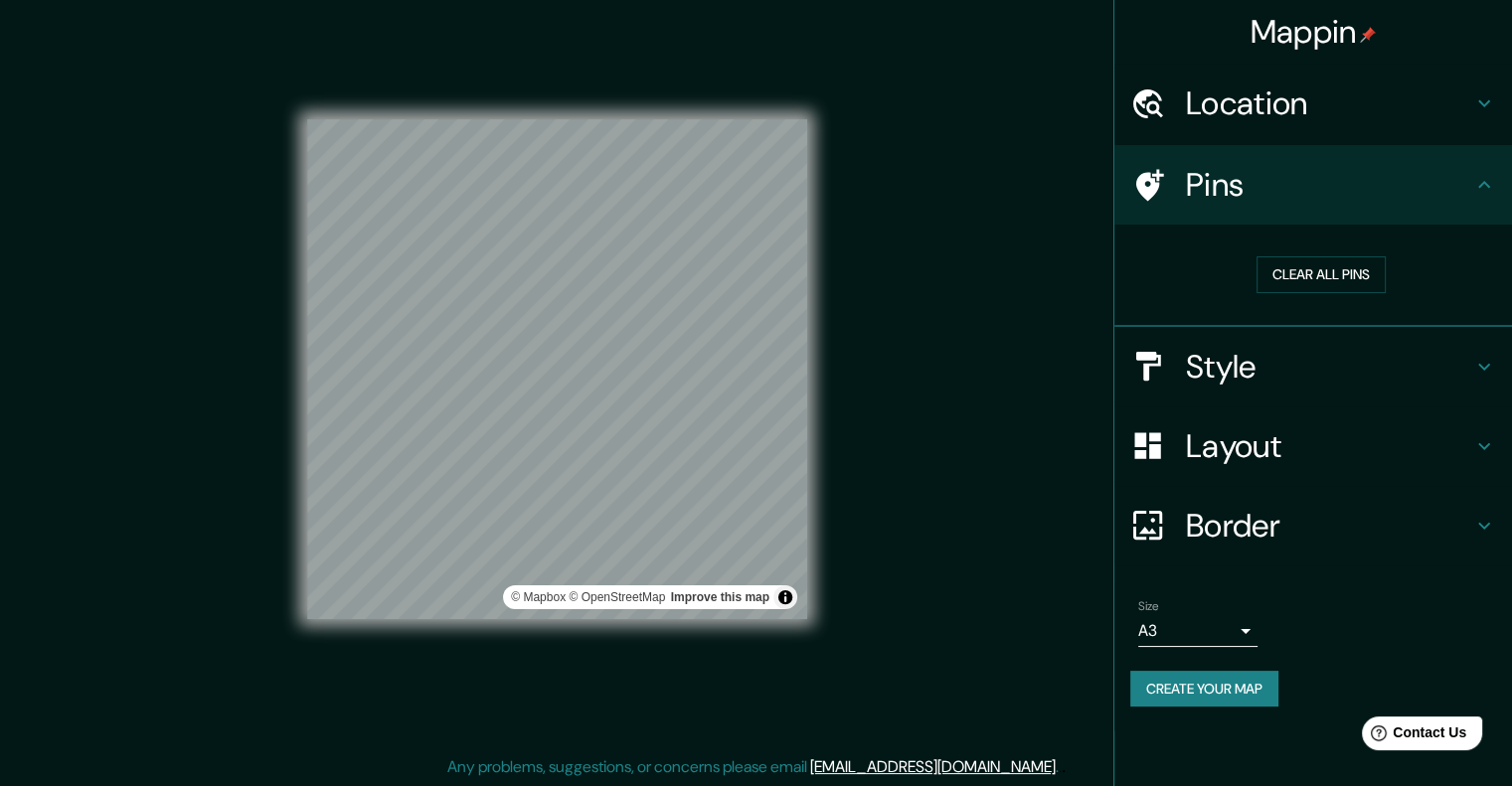 click on "Style" at bounding box center [1329, 367] 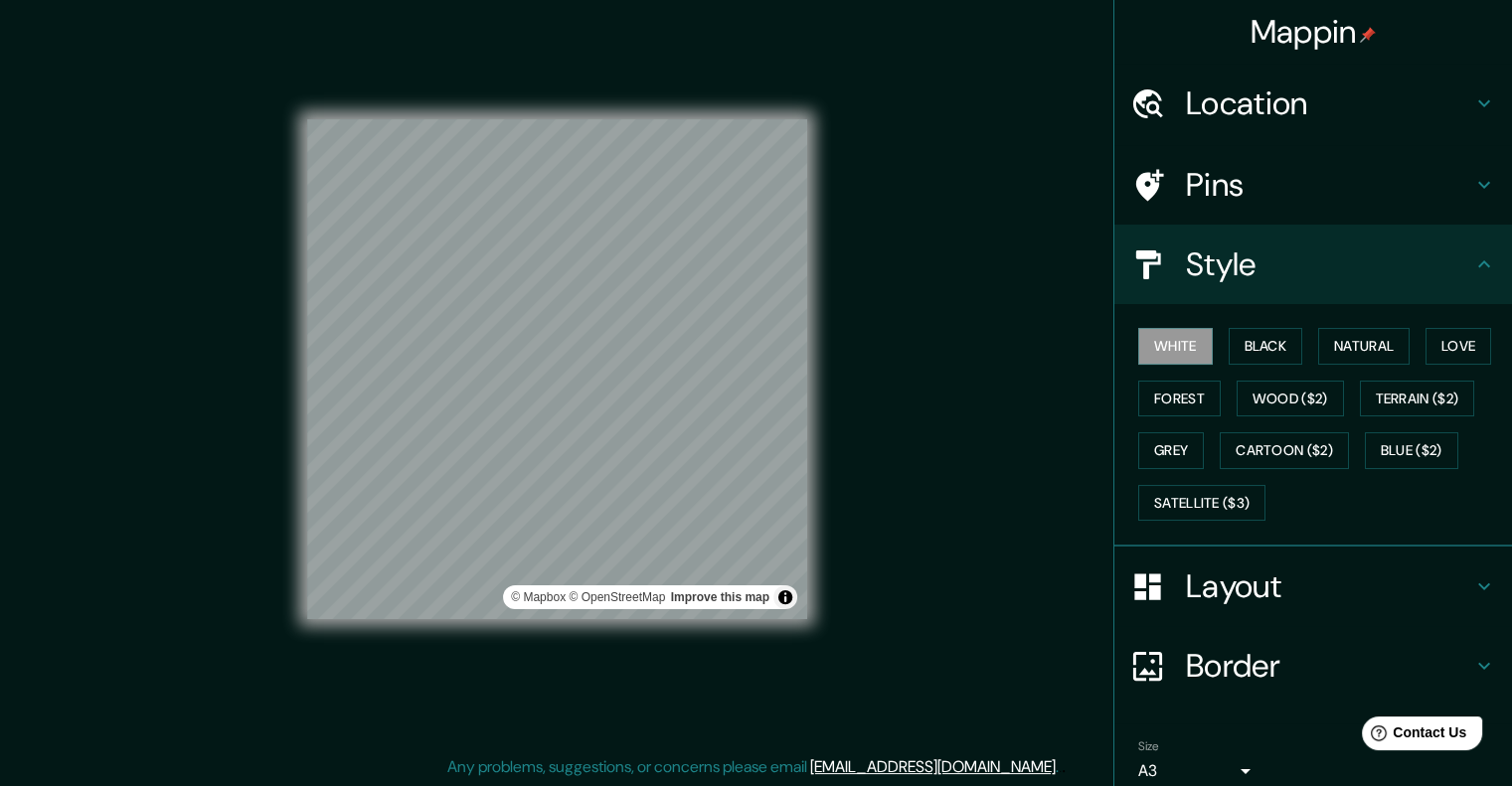 click on "Layout" at bounding box center (1329, 586) 